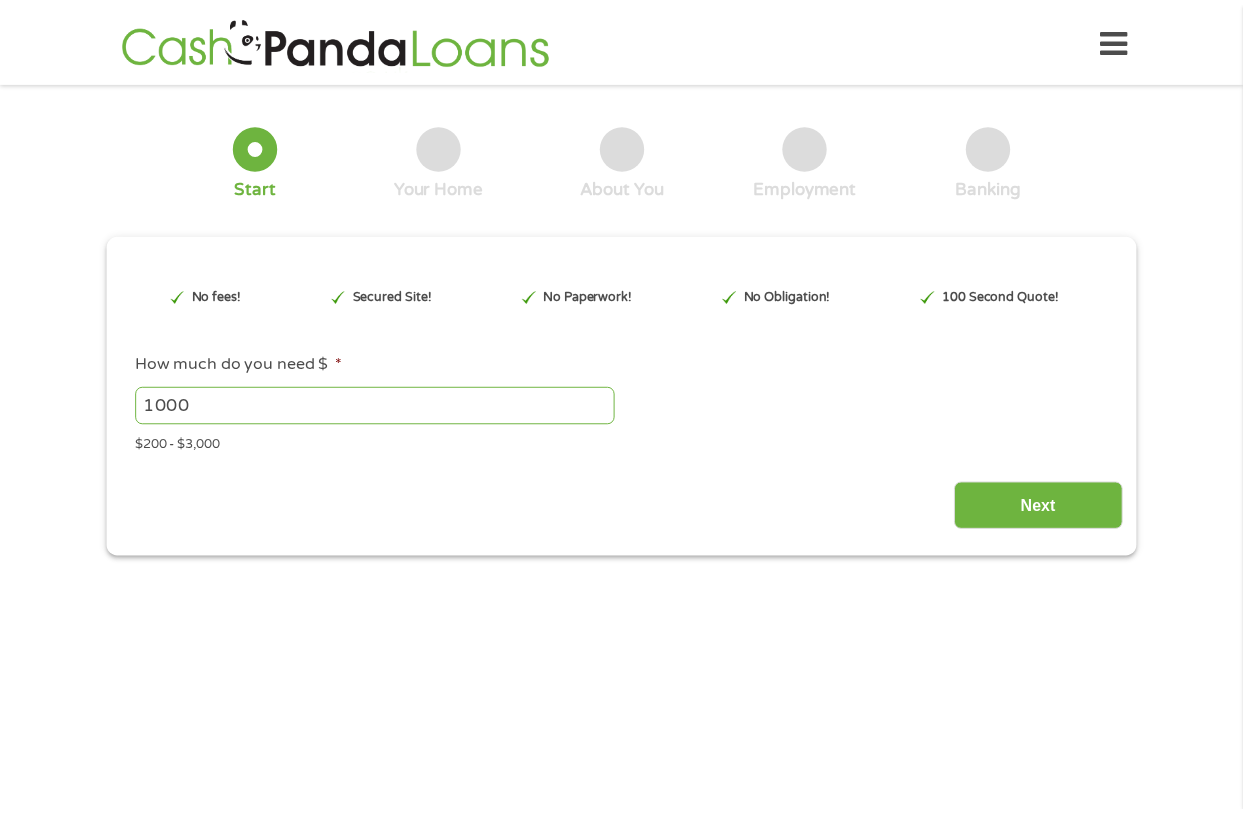 scroll, scrollTop: 0, scrollLeft: 0, axis: both 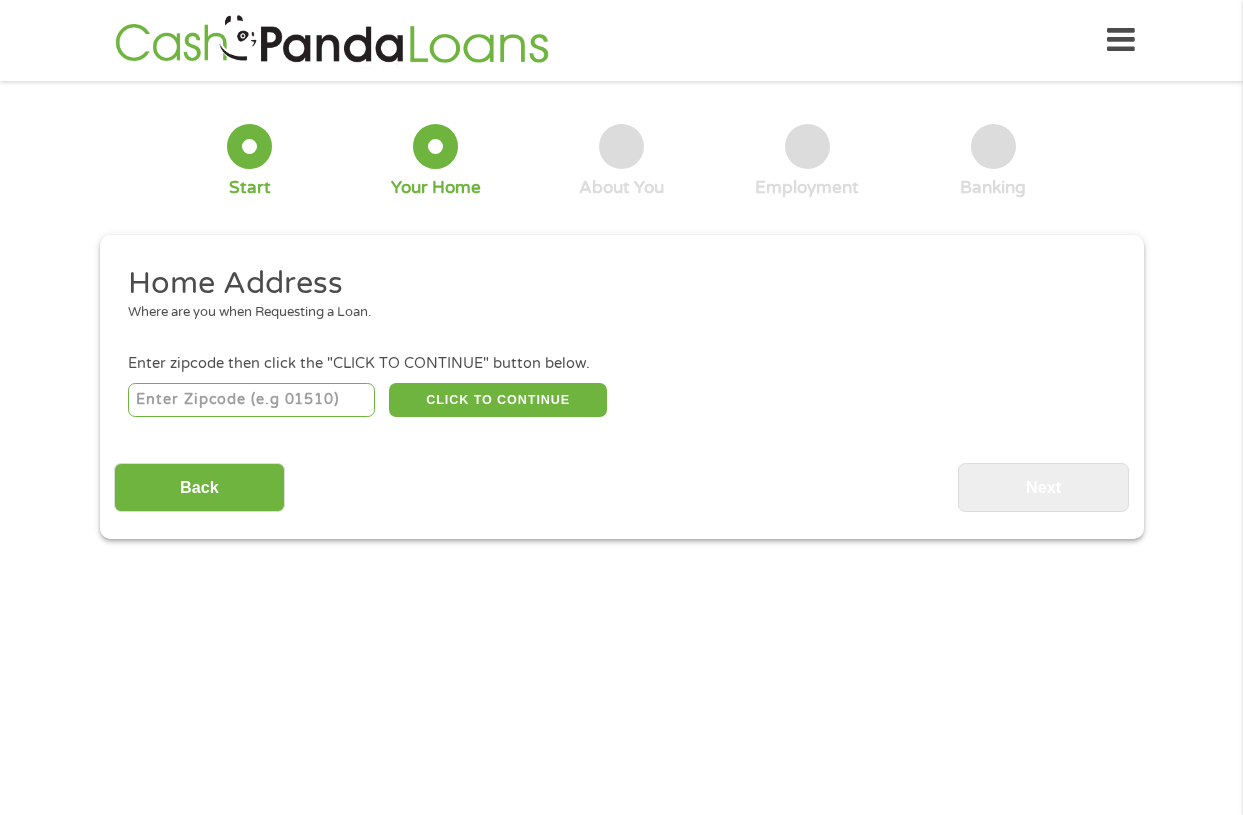 click at bounding box center [251, 400] 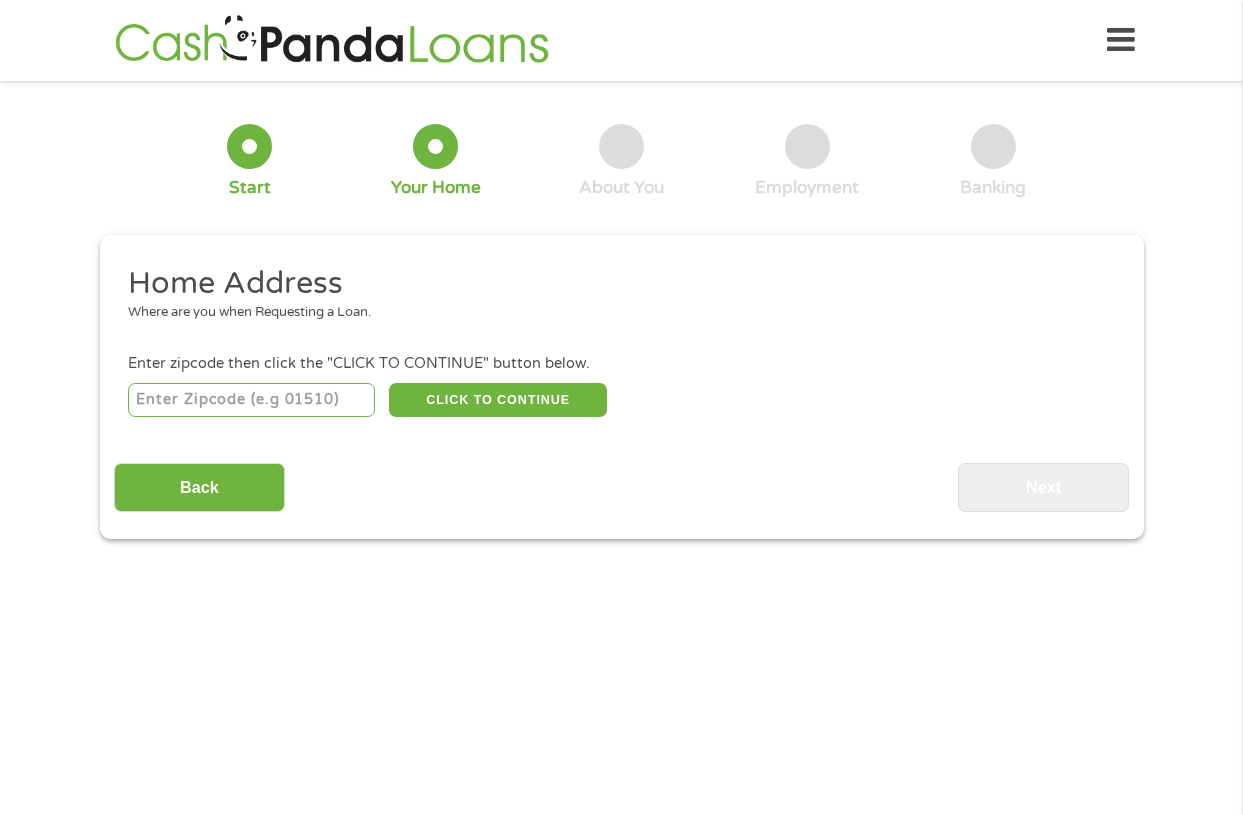 type on "39701" 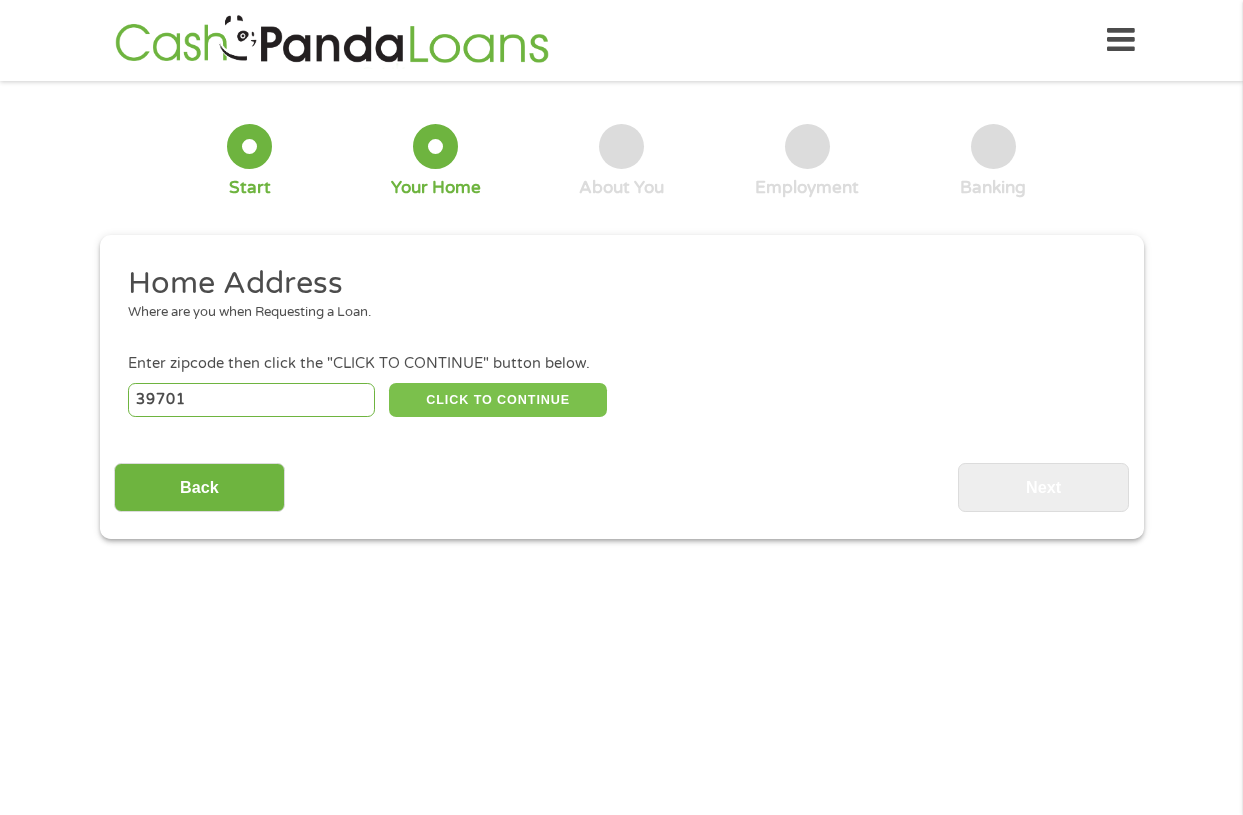 click on "CLICK TO CONTINUE" at bounding box center (498, 400) 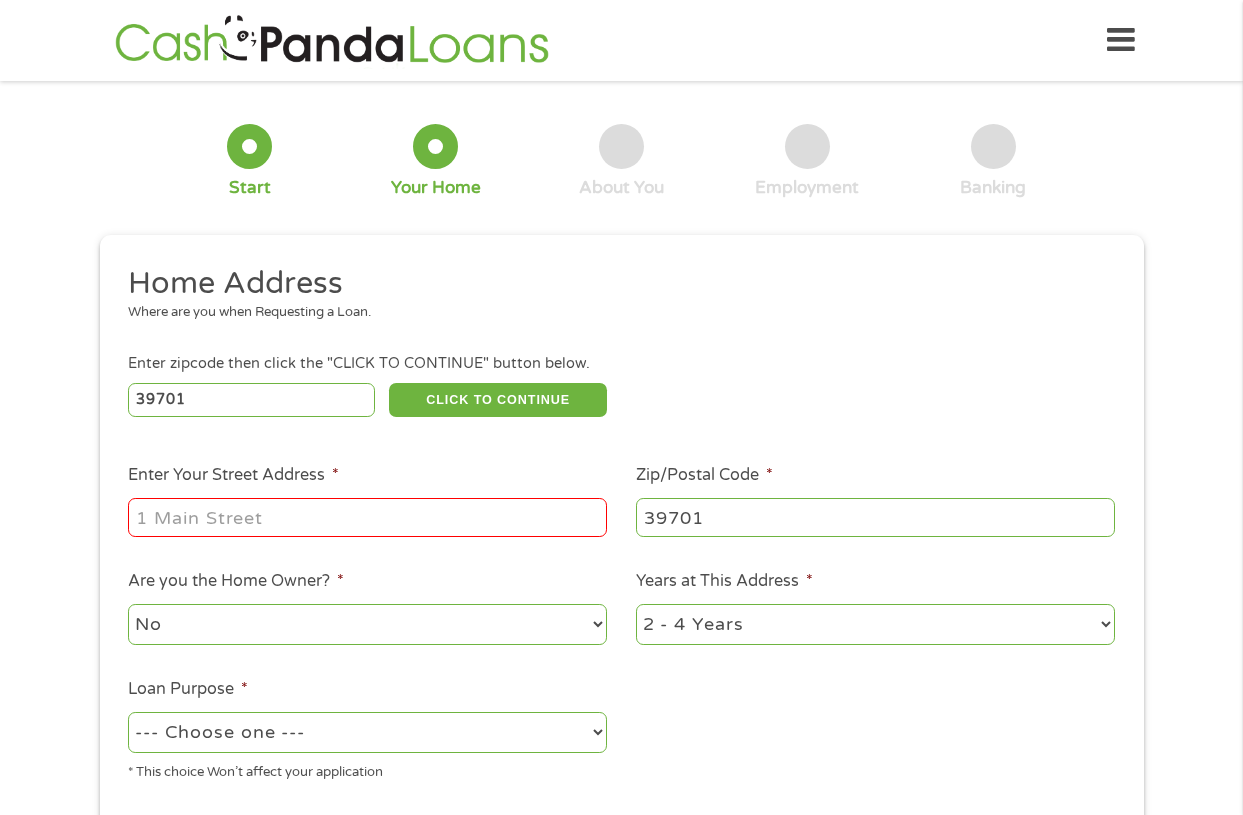 click on "Enter Your Street Address *" at bounding box center [367, 517] 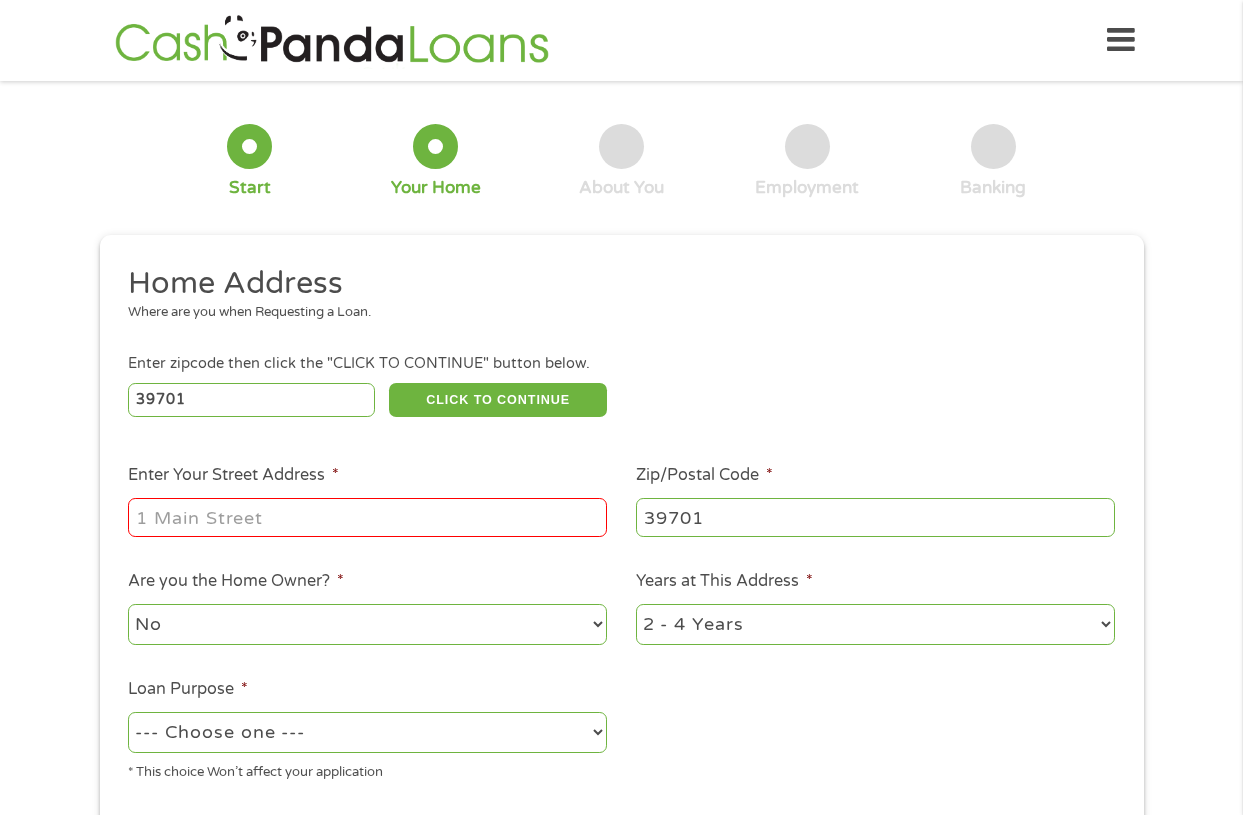 type on "[NUMBER] [STREET]" 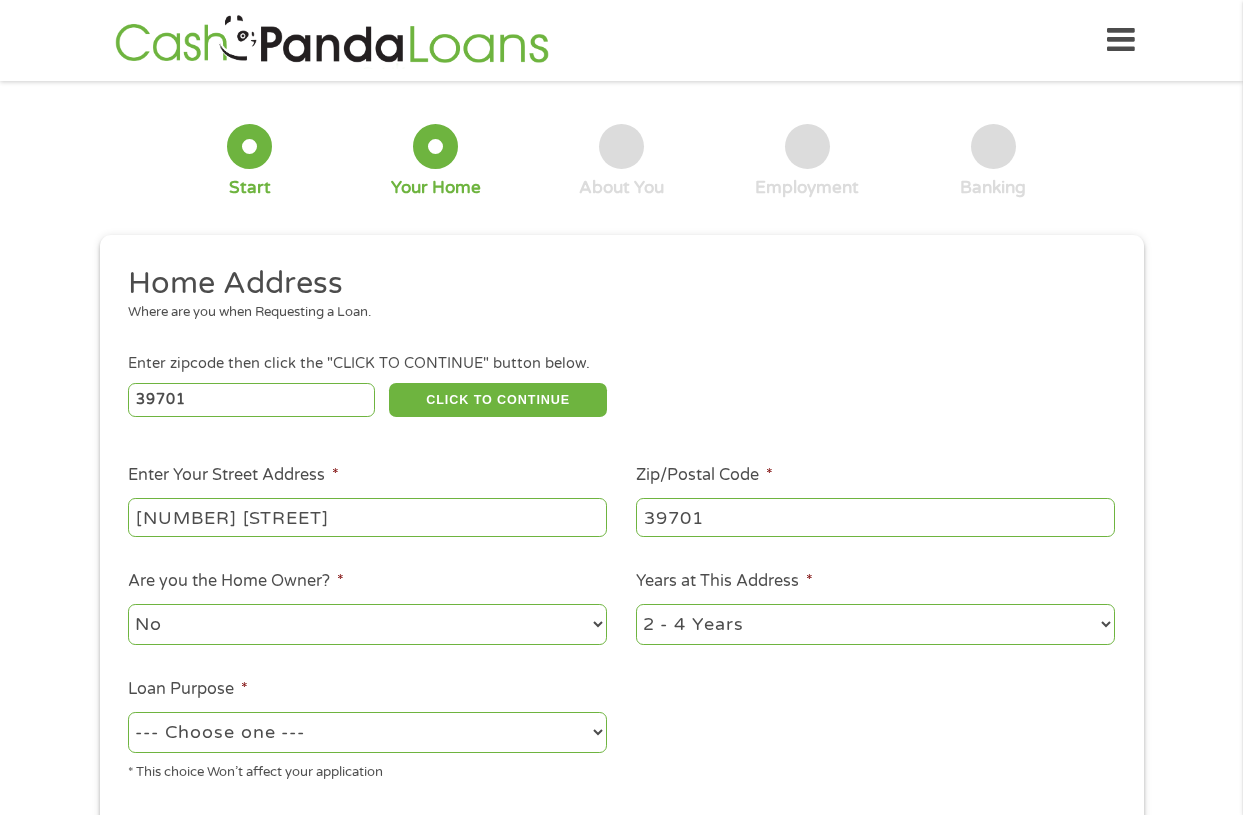 click on "--- Choose one --- Pay Bills Debt Consolidation Home Improvement Major Purchase Car Loan Short Term Cash Medical Expenses Other" at bounding box center (367, 732) 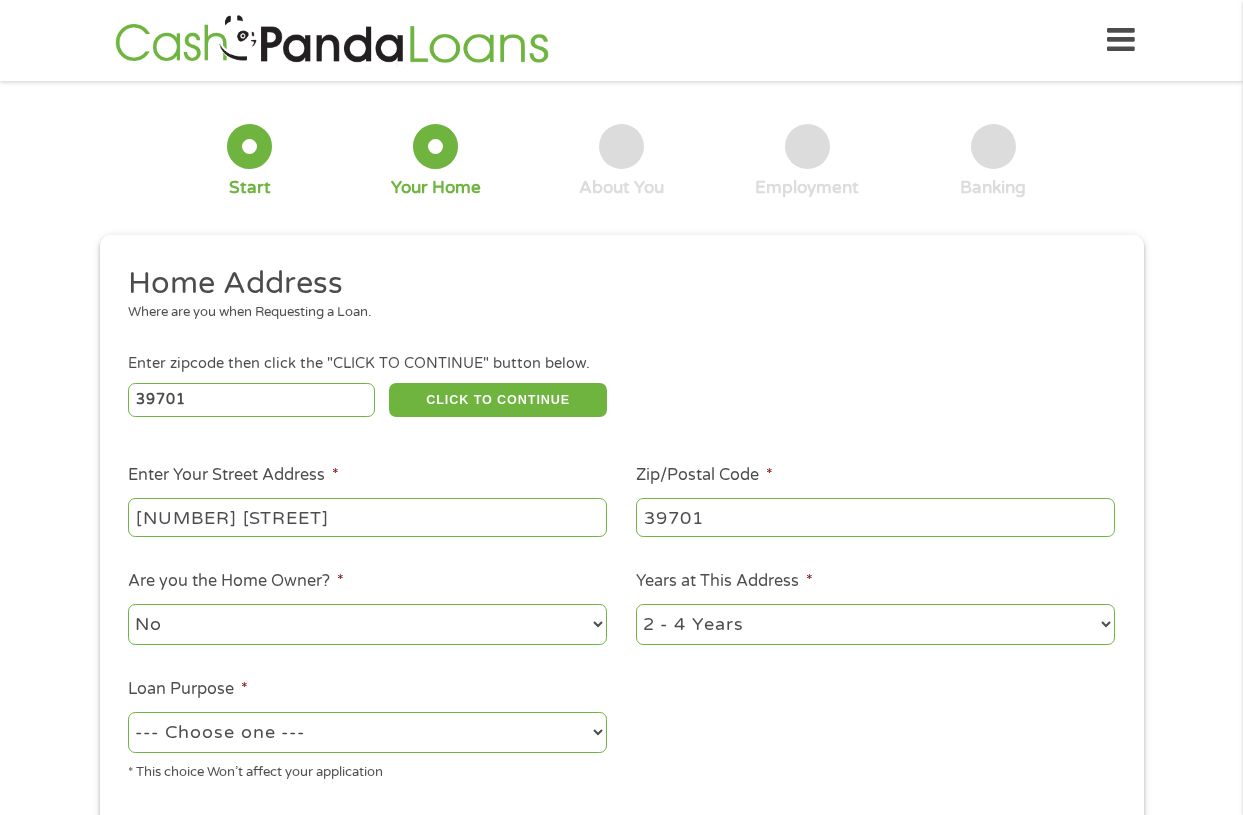 select on "paybills" 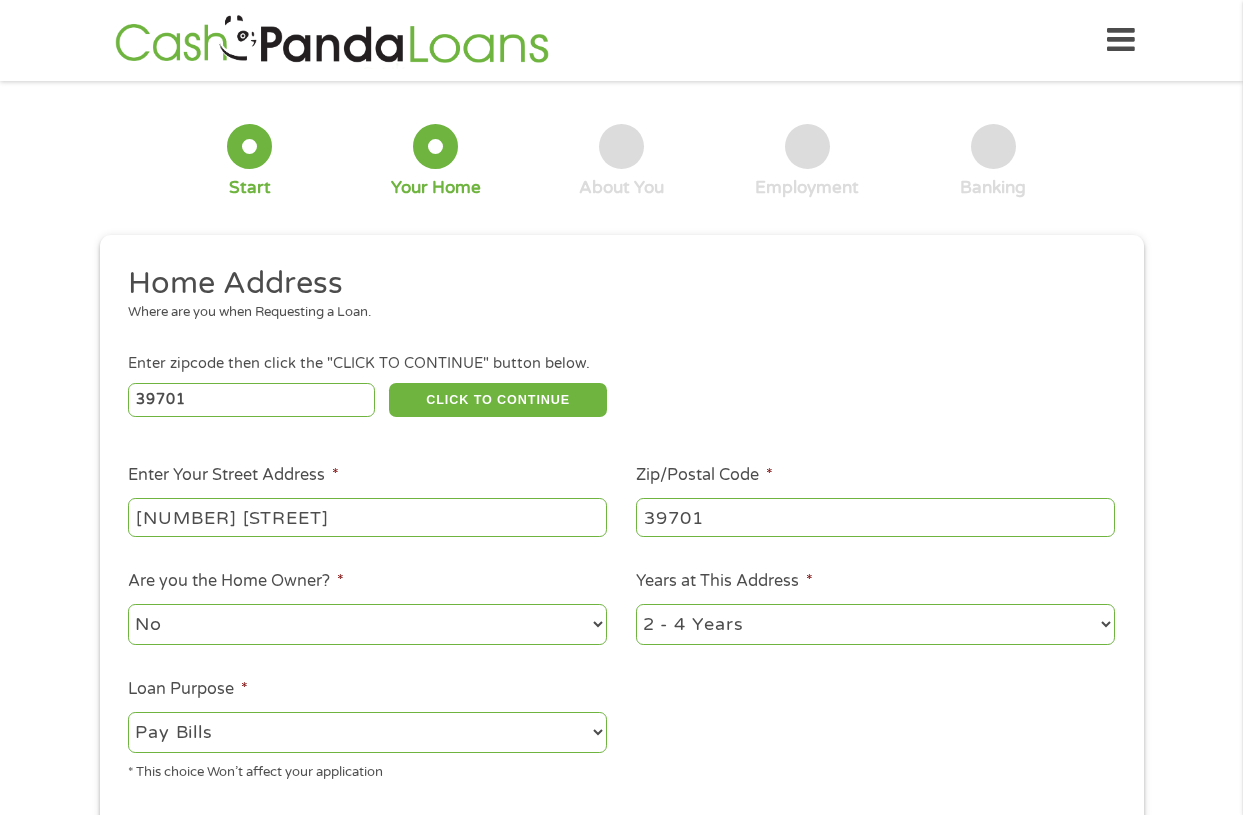 click on "--- Choose one --- Pay Bills Debt Consolidation Home Improvement Major Purchase Car Loan Short Term Cash Medical Expenses Other" at bounding box center [367, 732] 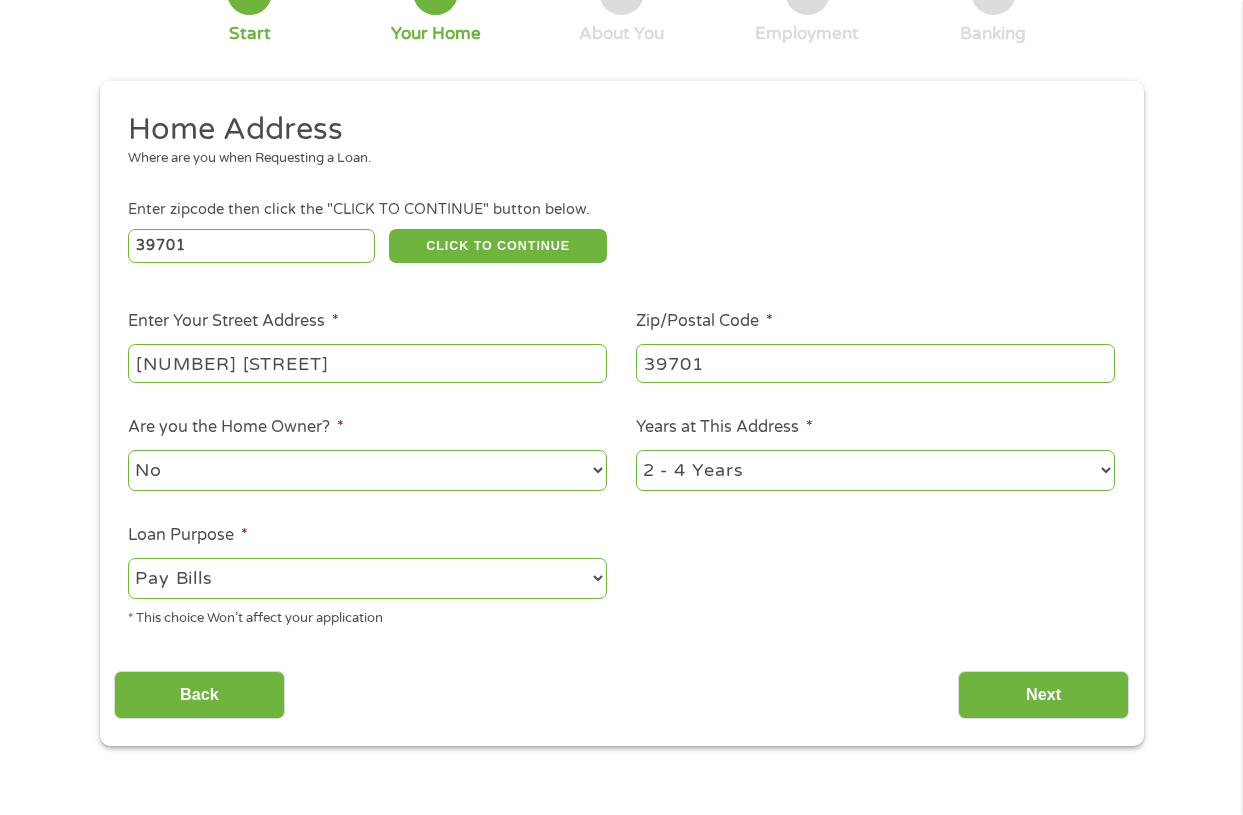 scroll, scrollTop: 200, scrollLeft: 0, axis: vertical 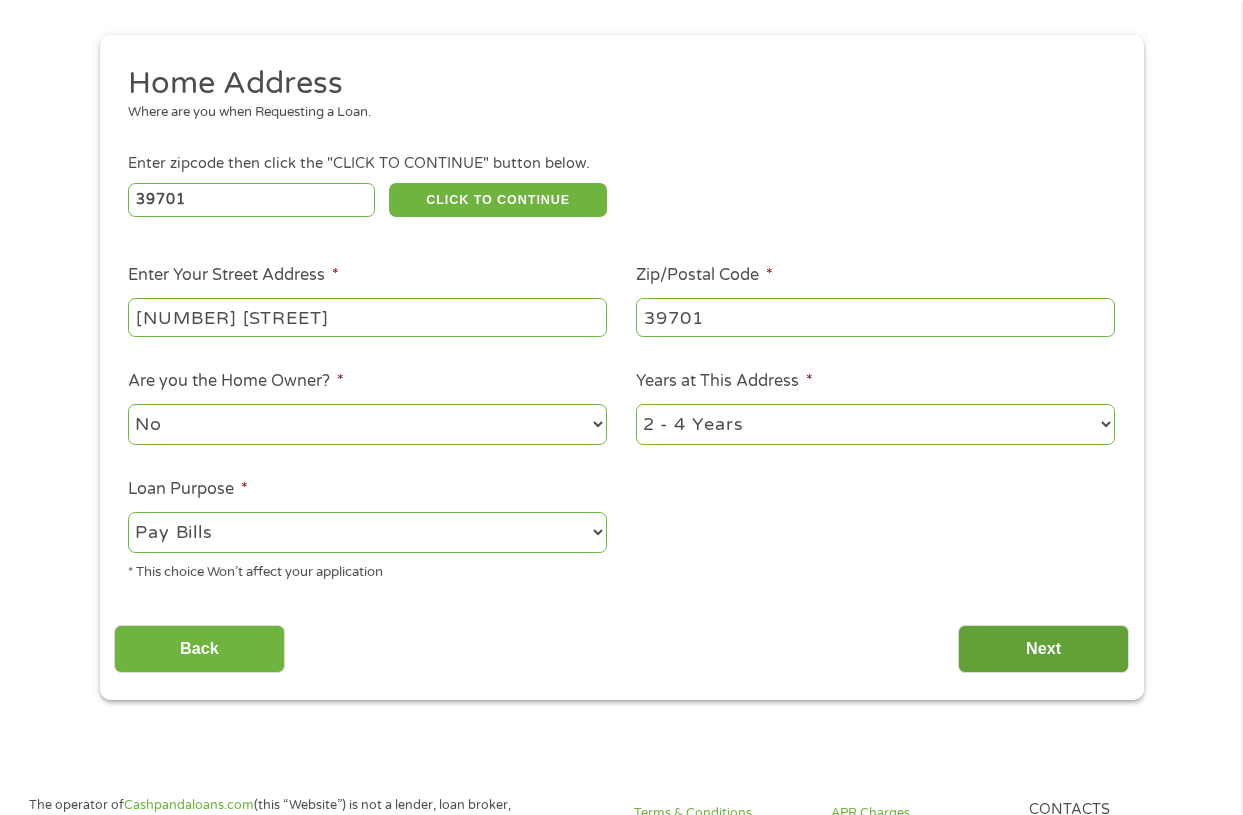 click on "Next" at bounding box center [1043, 649] 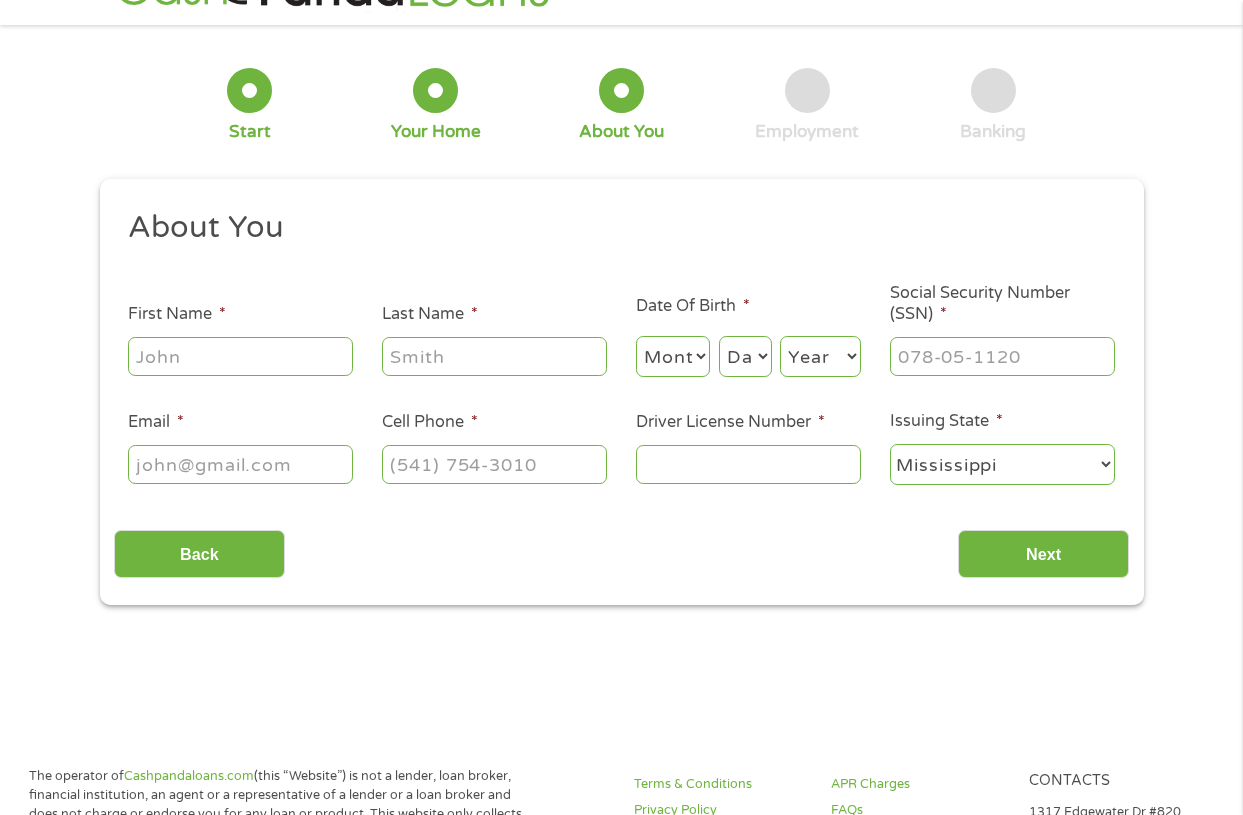scroll, scrollTop: 0, scrollLeft: 0, axis: both 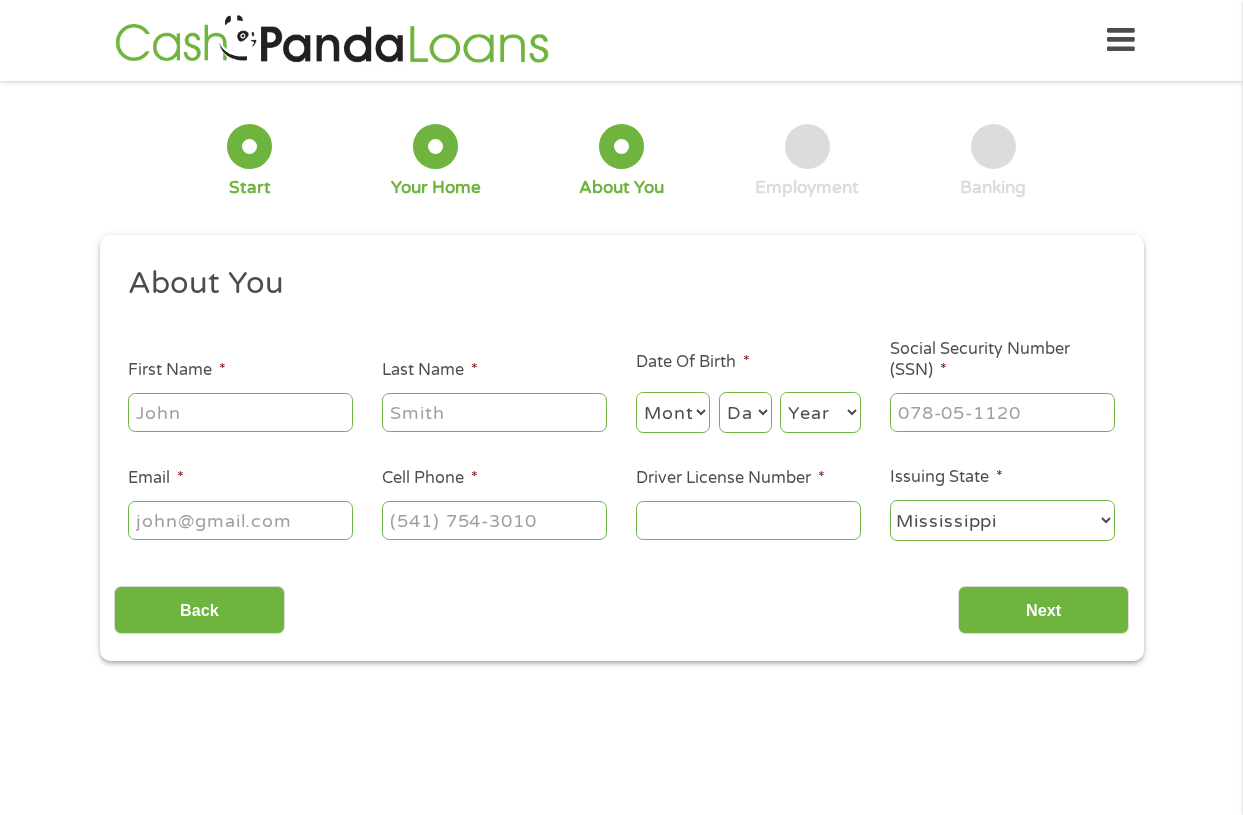 click on "First Name *" at bounding box center (240, 412) 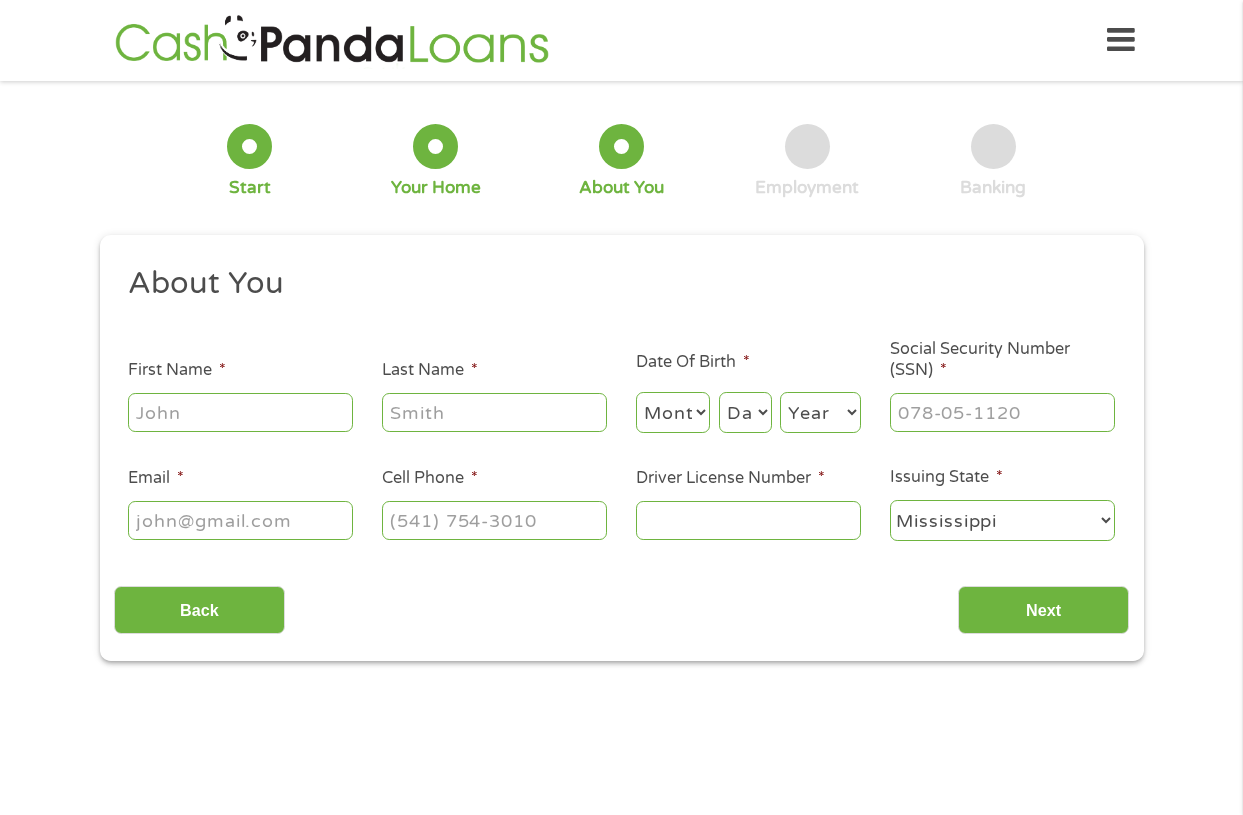 click on "First Name *" at bounding box center [240, 412] 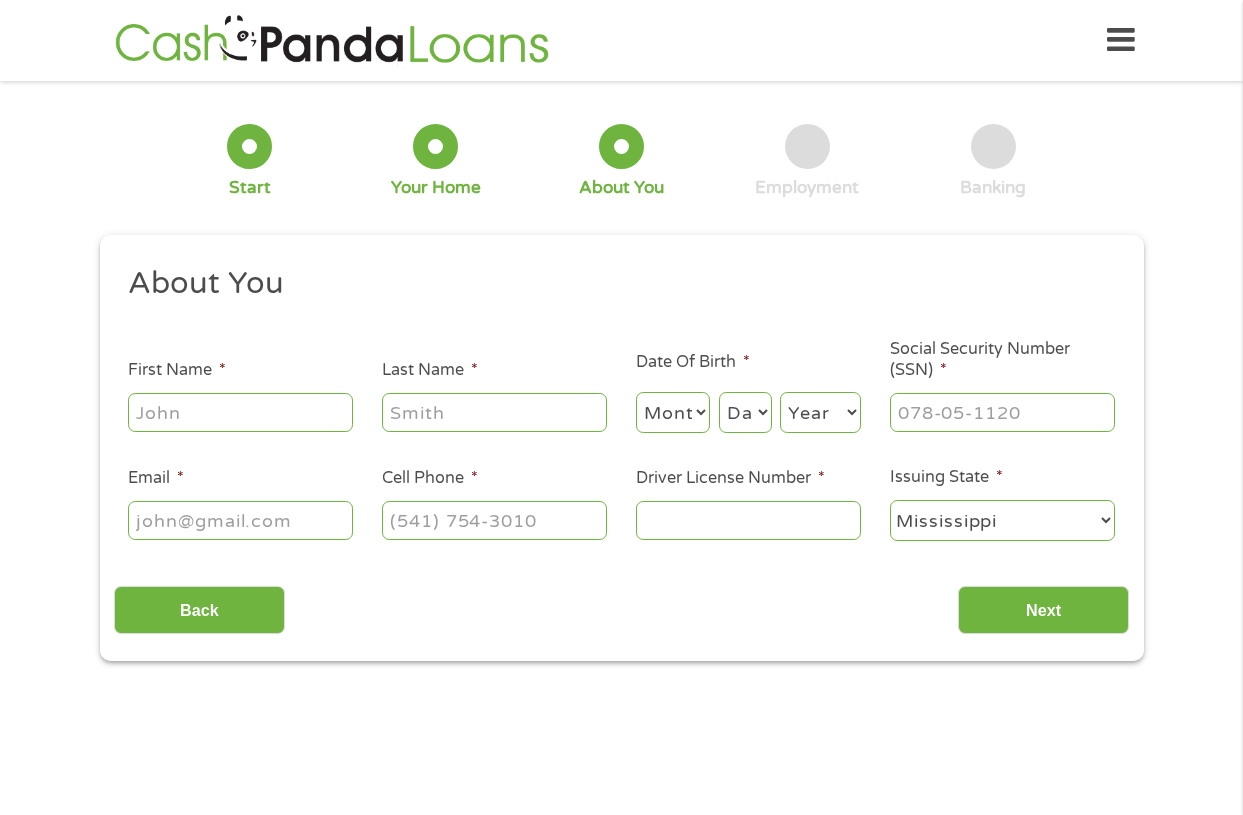 type on "Linda" 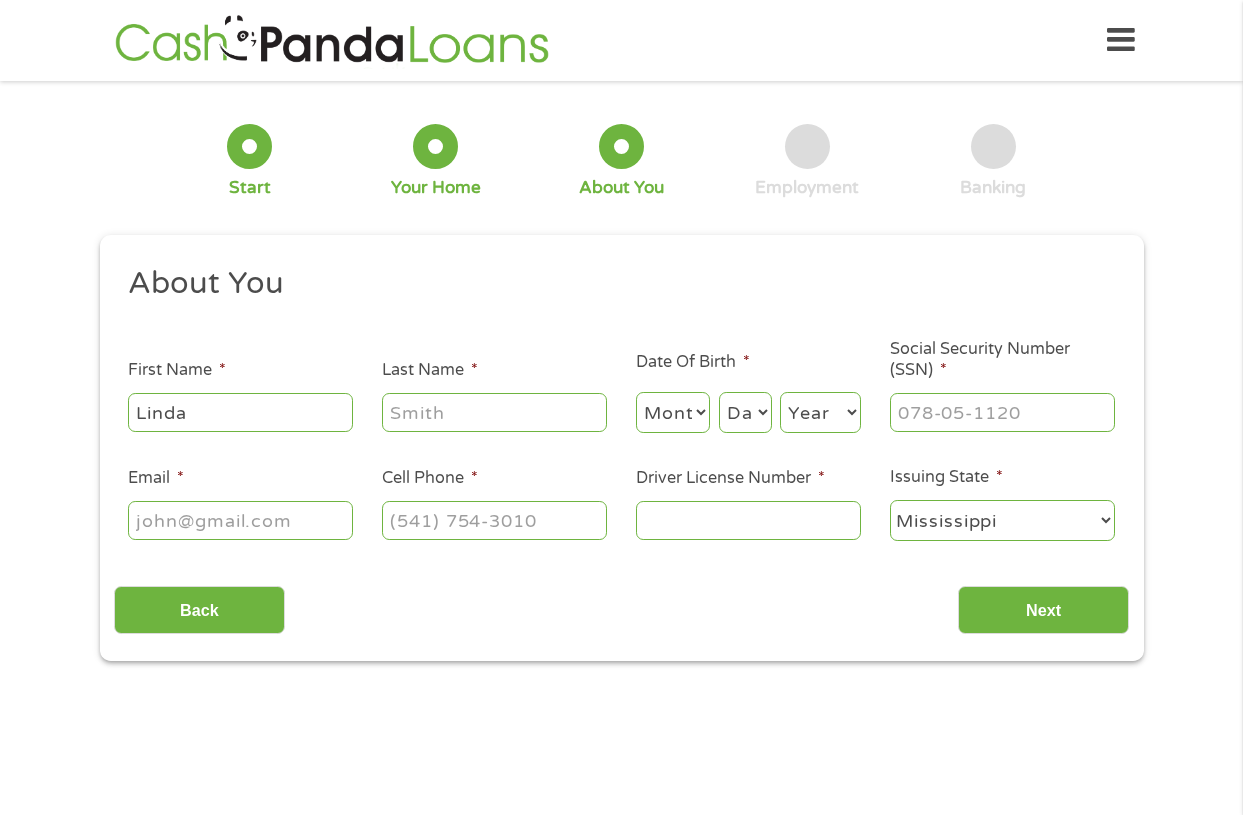 type on "[LAST]" 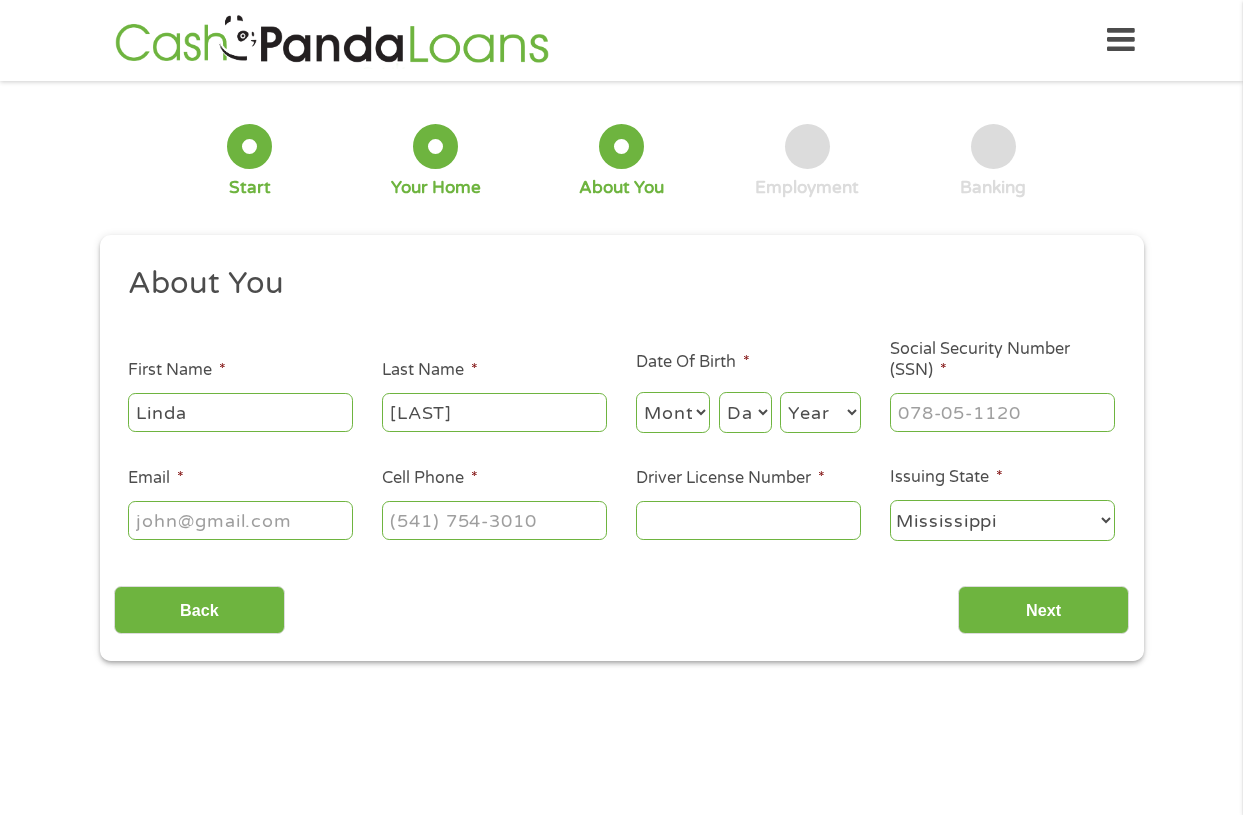 click on "Month 1 2 3 4 5 6 7 8 9 10 11 12" at bounding box center (673, 412) 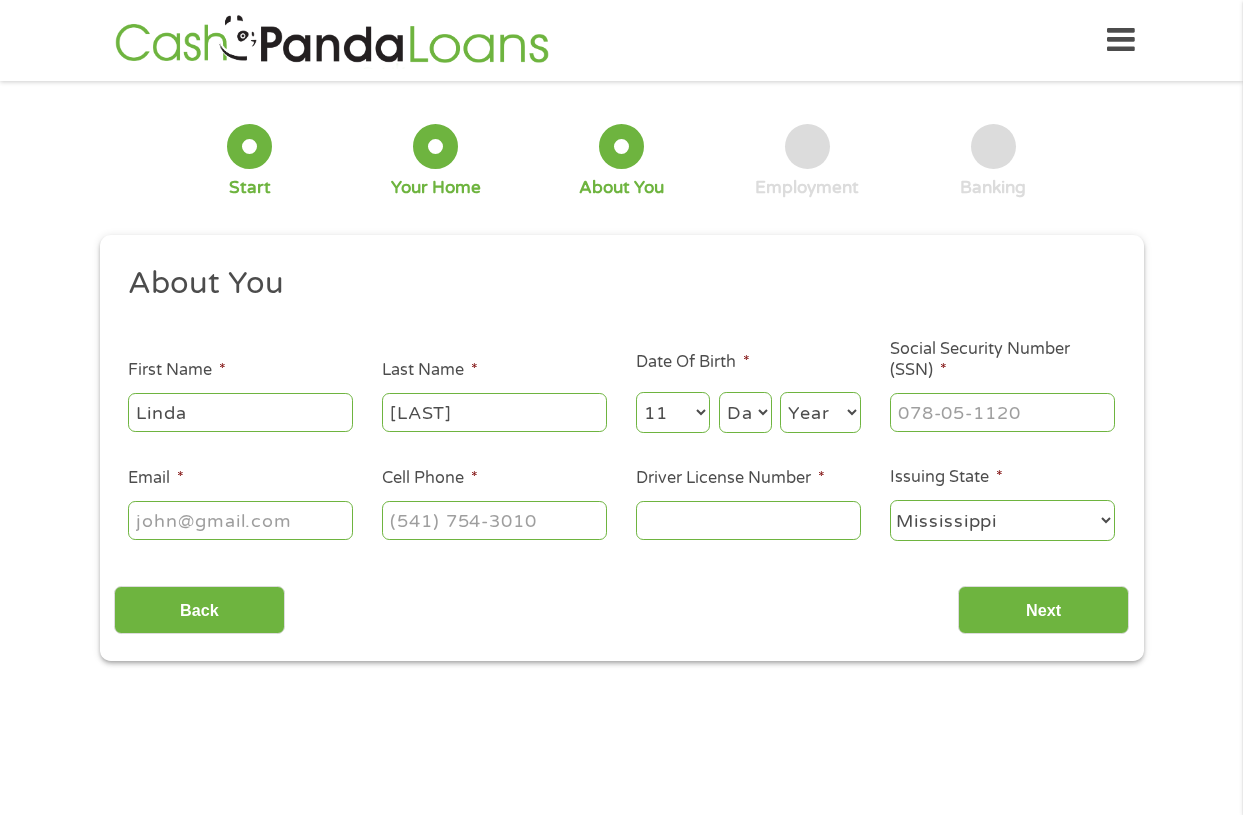 click on "Month 1 2 3 4 5 6 7 8 9 10 11 12" at bounding box center (673, 412) 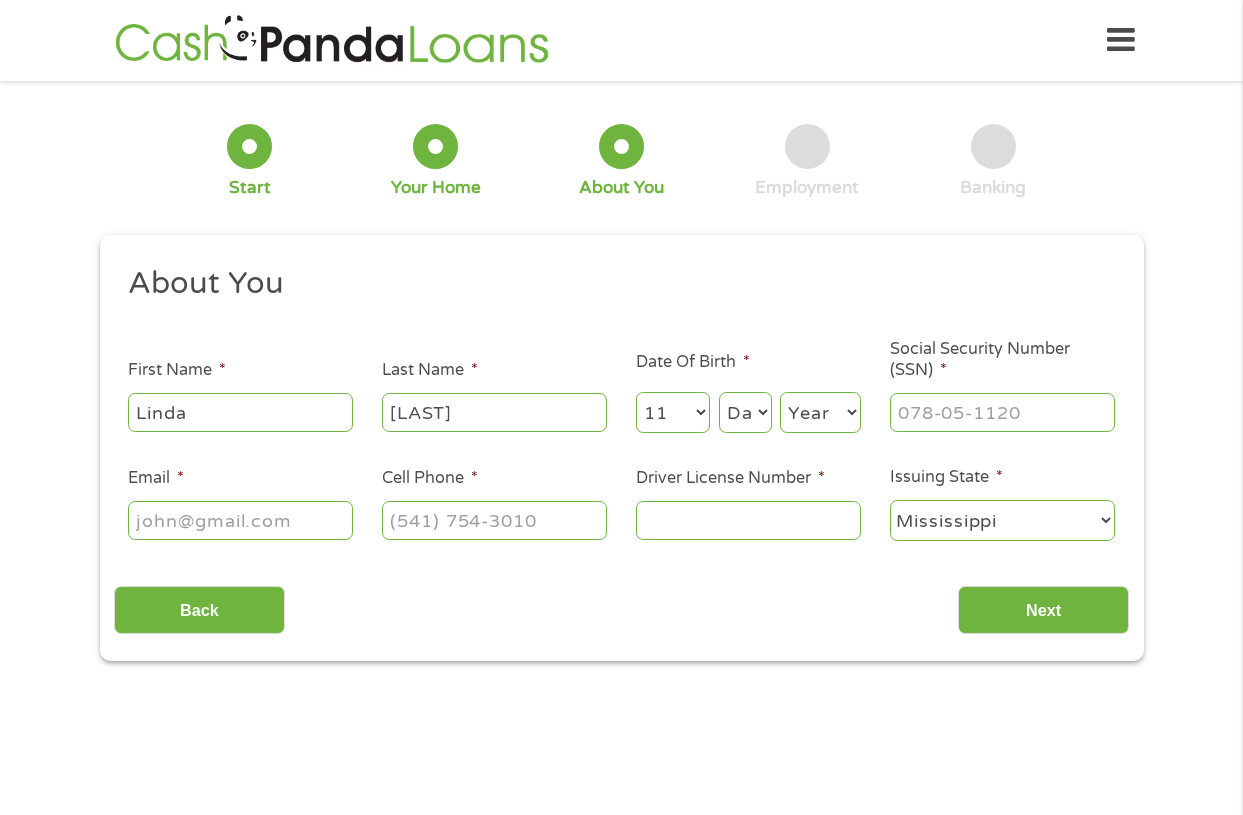 click on "Day 1 2 3 4 5 6 7 8 9 10 11 12 13 14 15 16 17 18 19 20 21 22 23 24 25 26 27 28 29 30 31" at bounding box center (745, 412) 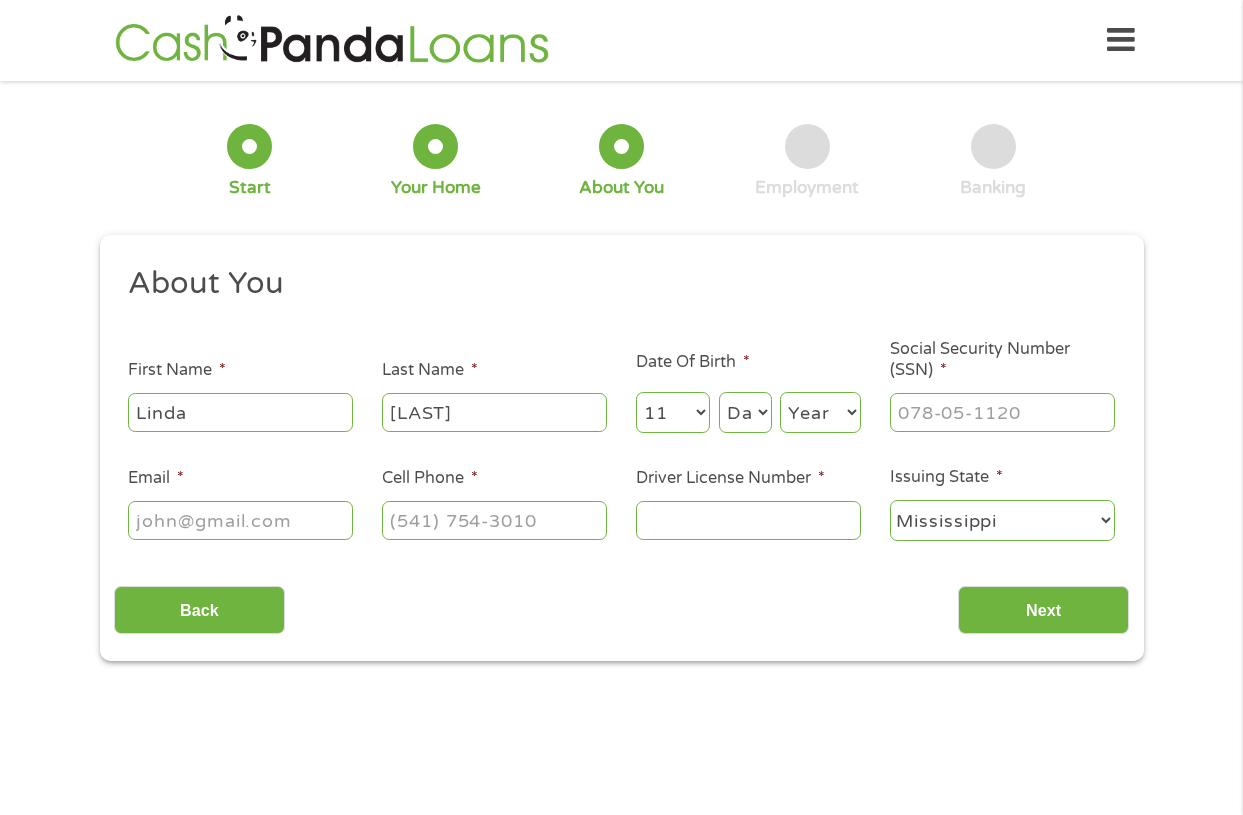 select on "26" 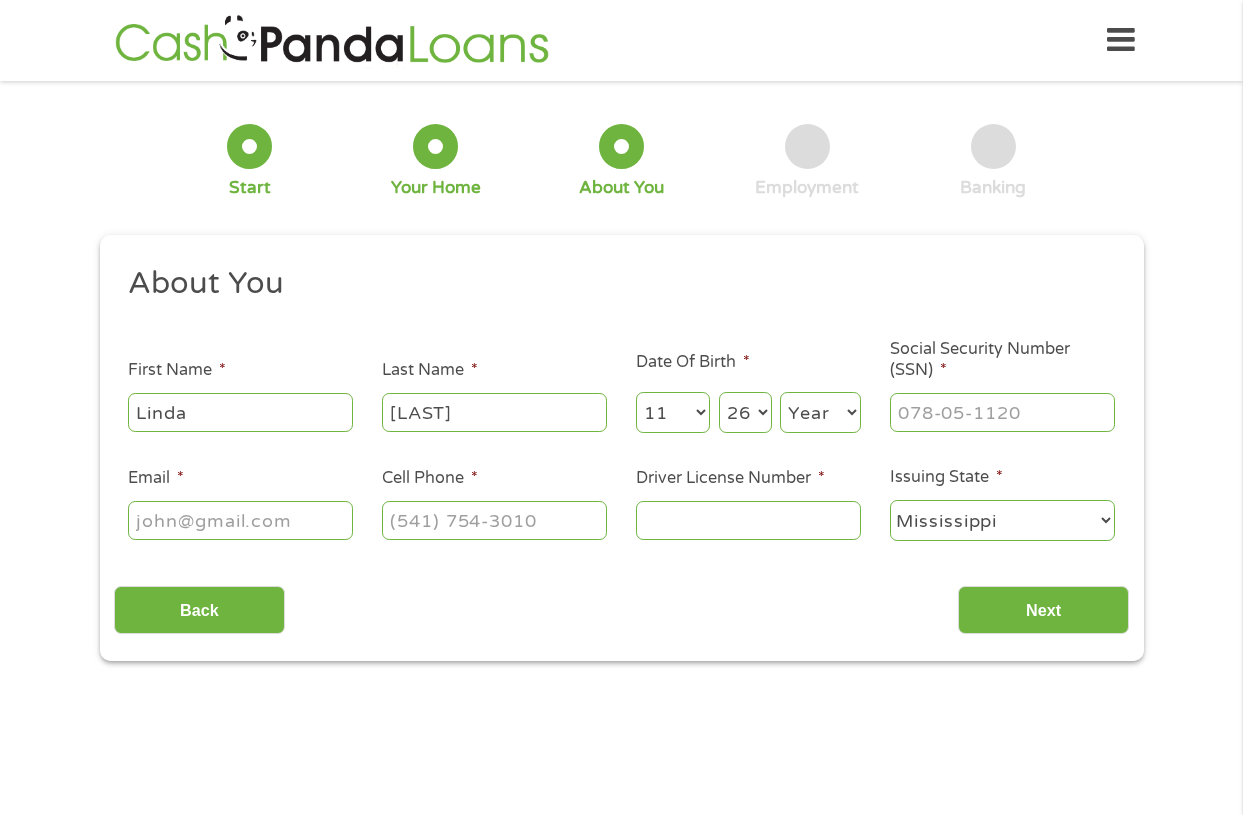 click on "Day 1 2 3 4 5 6 7 8 9 10 11 12 13 14 15 16 17 18 19 20 21 22 23 24 25 26 27 28 29 30 31" at bounding box center [745, 412] 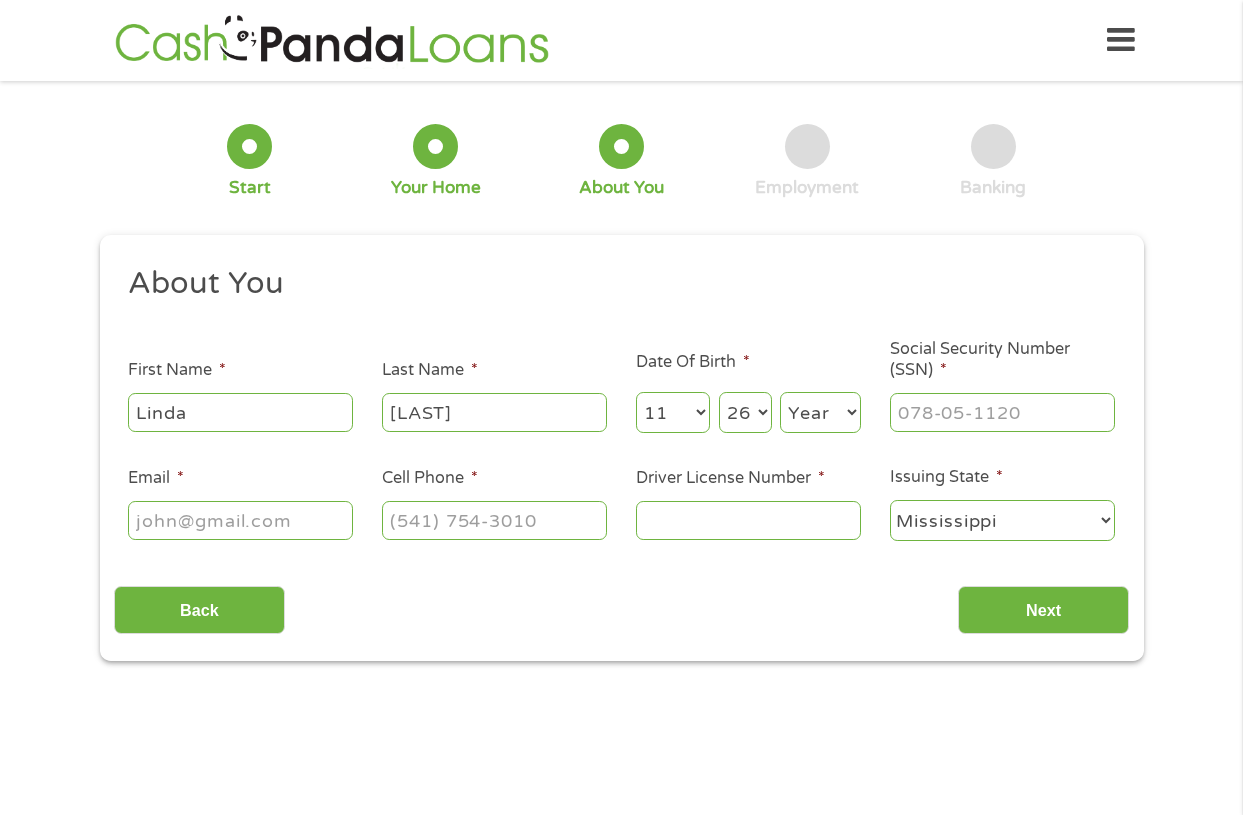 select on "1965" 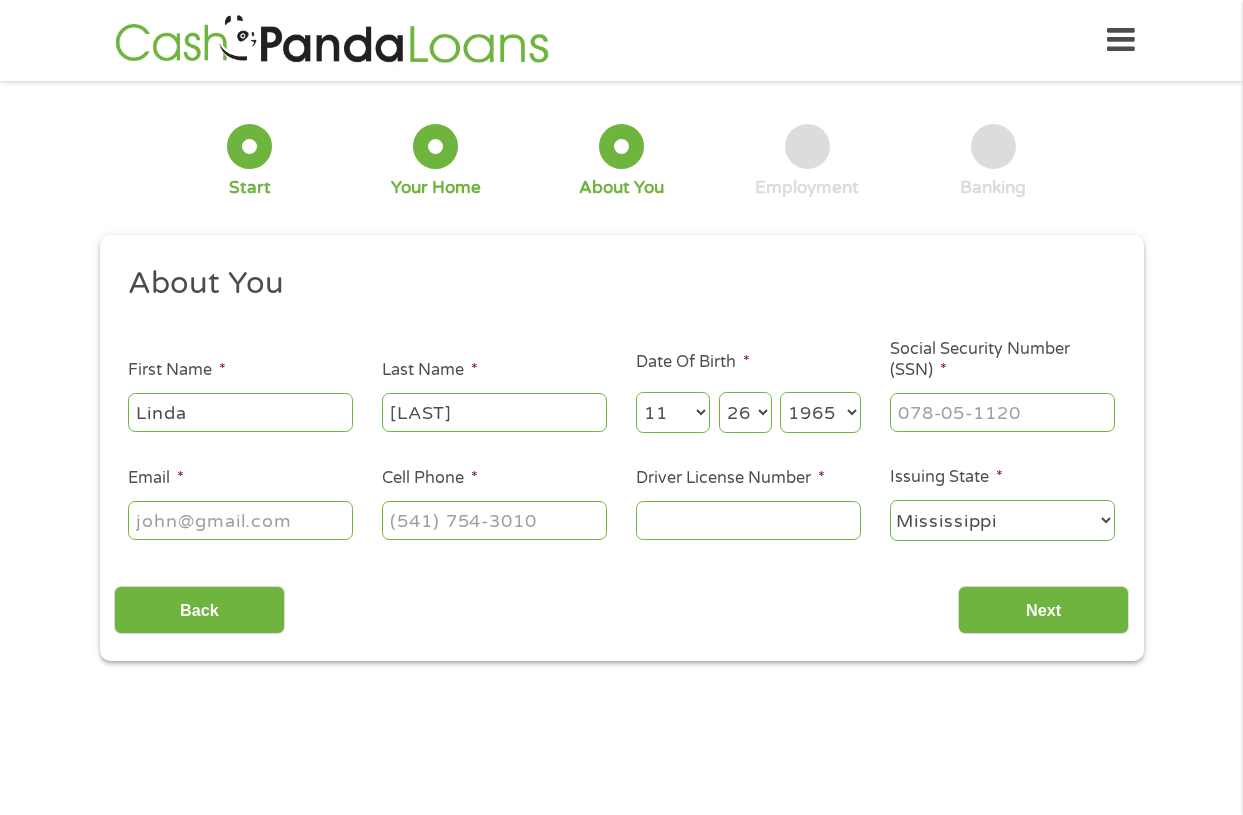 click on "Year 2007 2006 2005 2004 2003 2002 2001 2000 1999 1998 1997 1996 1995 1994 1993 1992 1991 1990 1989 1988 1987 1986 1985 1984 1983 1982 1981 1980 1979 1978 1977 1976 1975 1974 1973 1972 1971 1970 1969 1968 1967 1966 1965 1964 1963 1962 1961 1960 1959 1958 1957 1956 1955 1954 1953 1952 1951 1950 1949 1948 1947 1946 1945 1944 1943 1942 1941 1940 1939 1938 1937 1936 1935 1934 1933 1932 1931 1930 1929 1928 1927 1926 1925 1924 1923 1922 1921 1920" at bounding box center (820, 412) 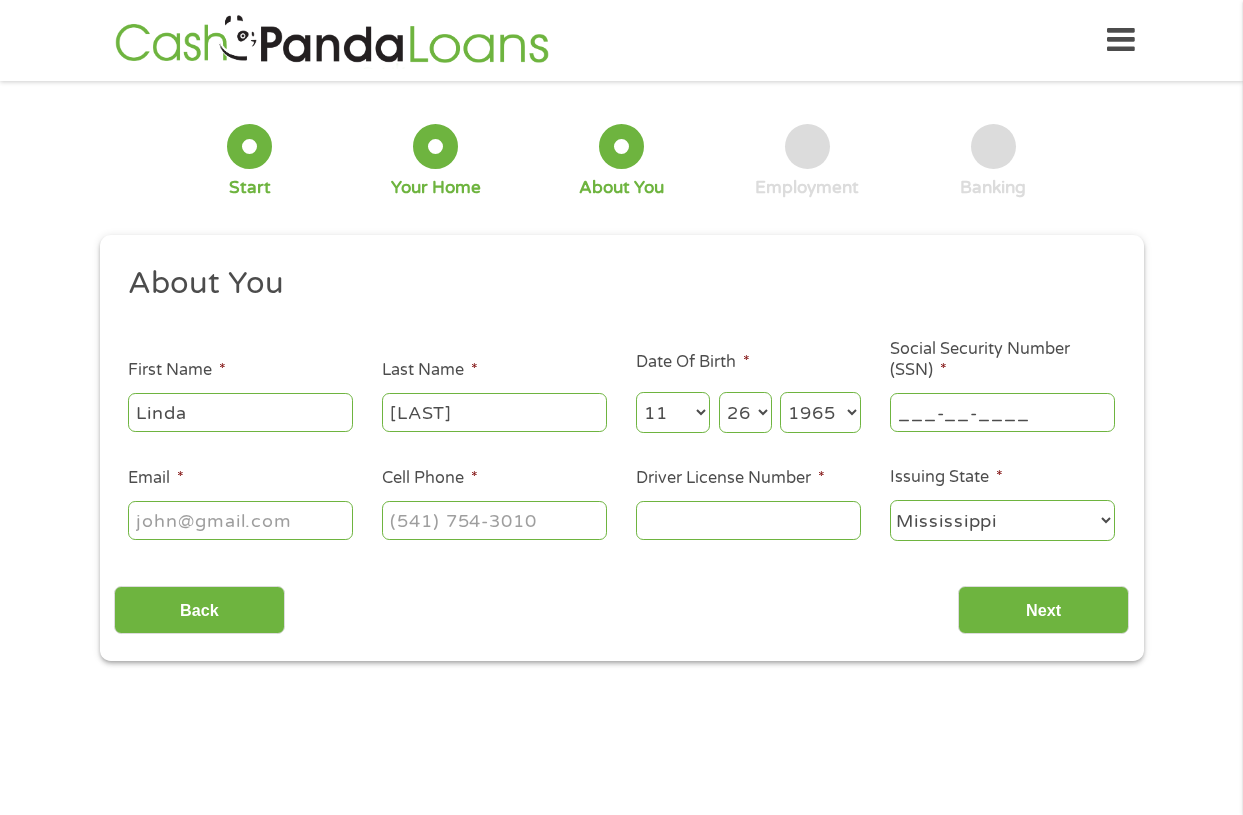 click on "___-__-____" at bounding box center [1002, 412] 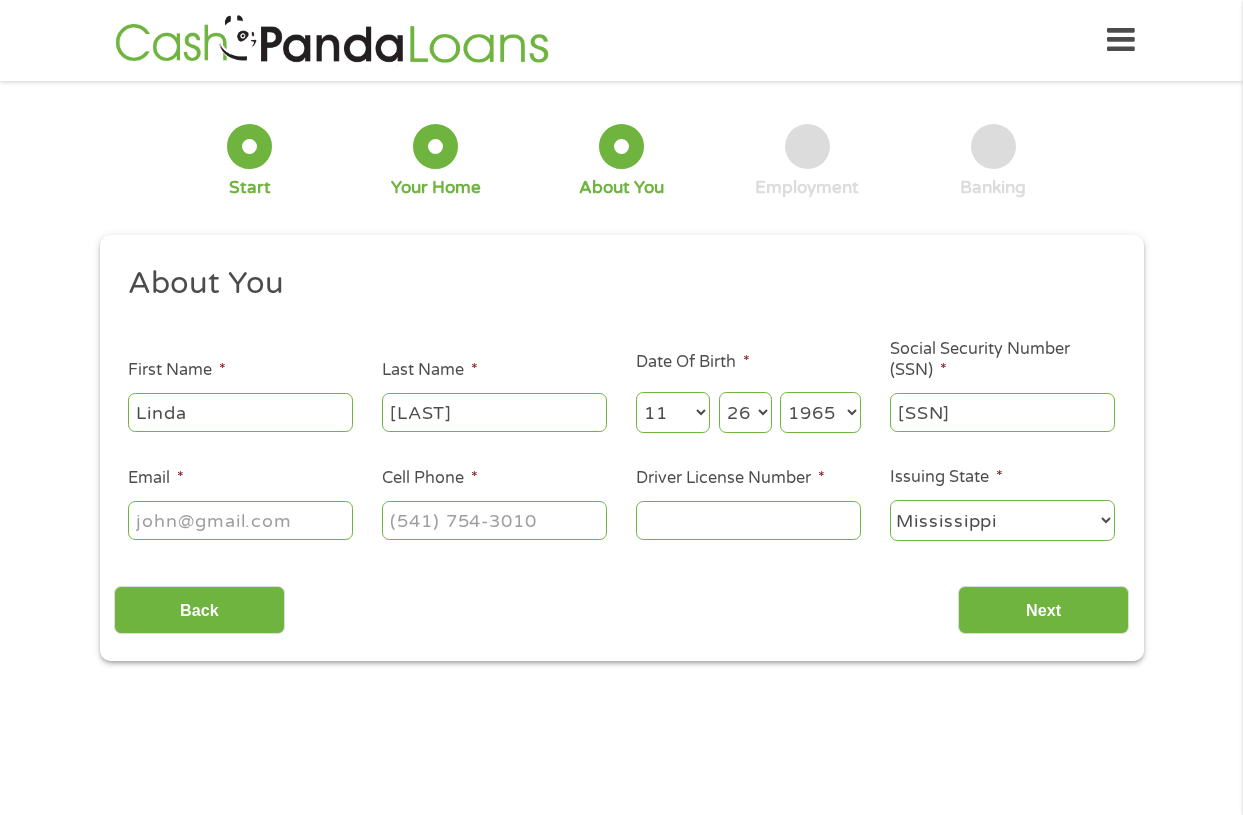 type on "[SSN]" 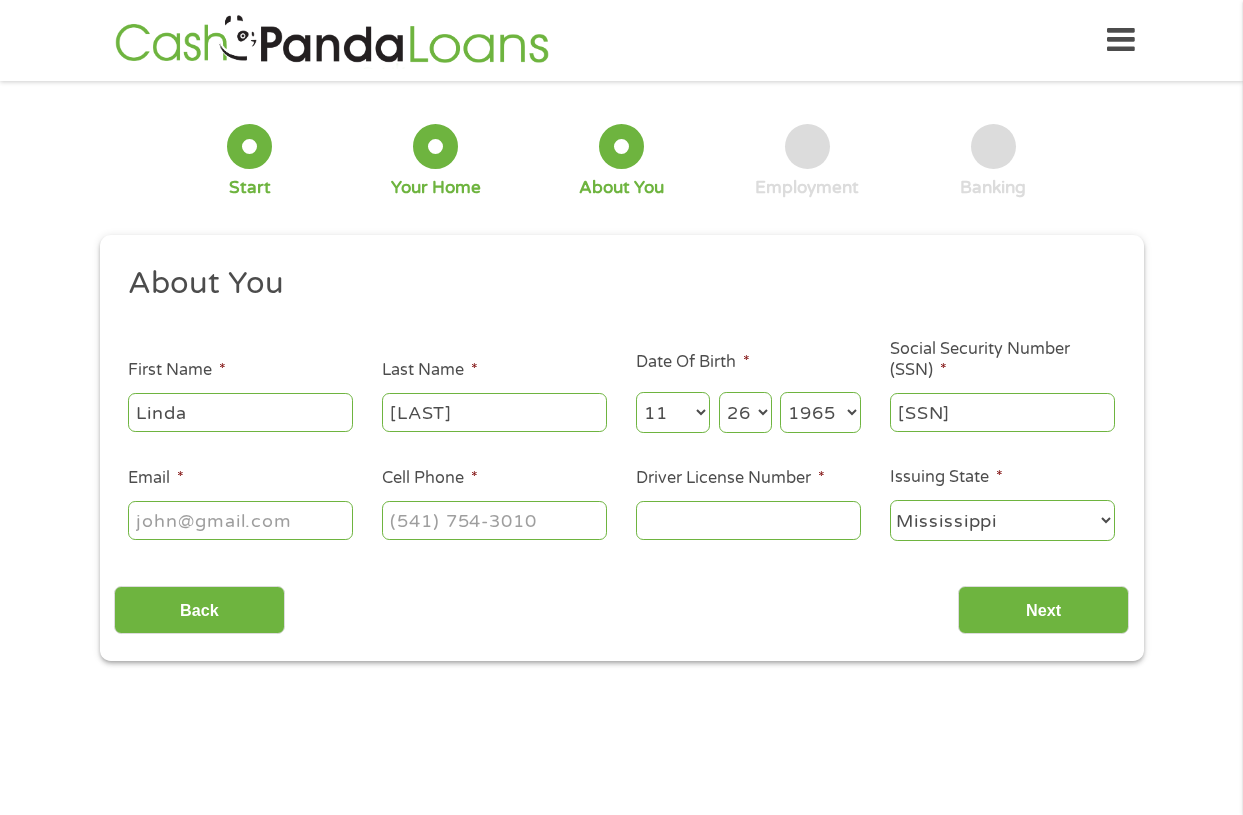 click on "Email *" at bounding box center (240, 520) 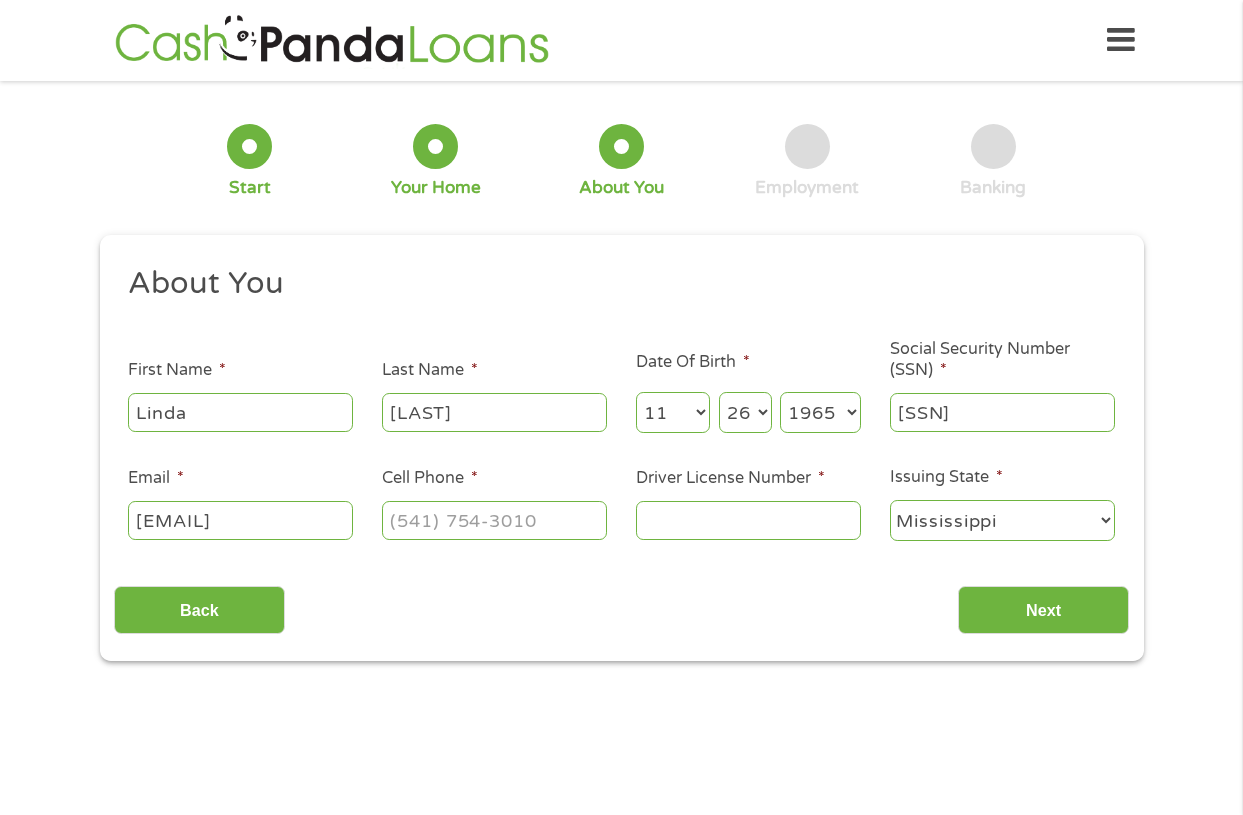 scroll, scrollTop: 0, scrollLeft: 40, axis: horizontal 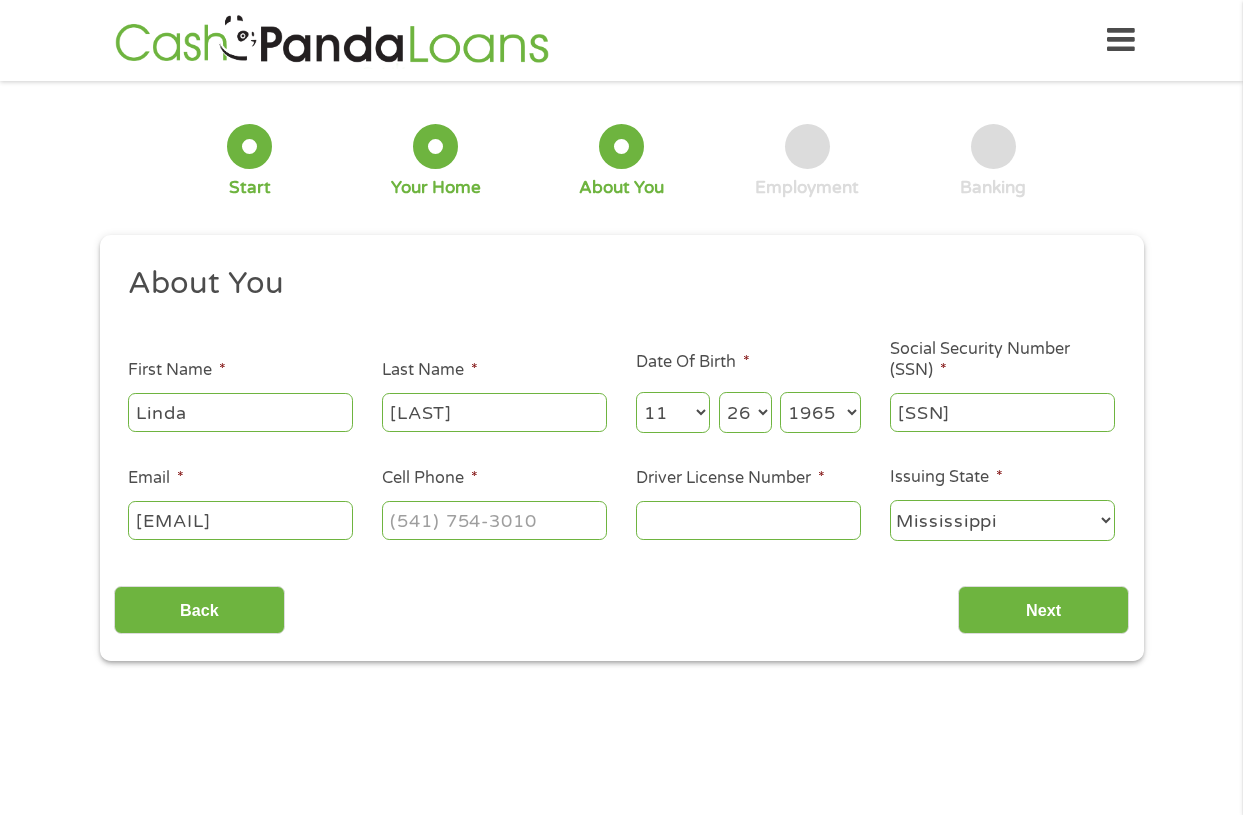 type on "[EMAIL]" 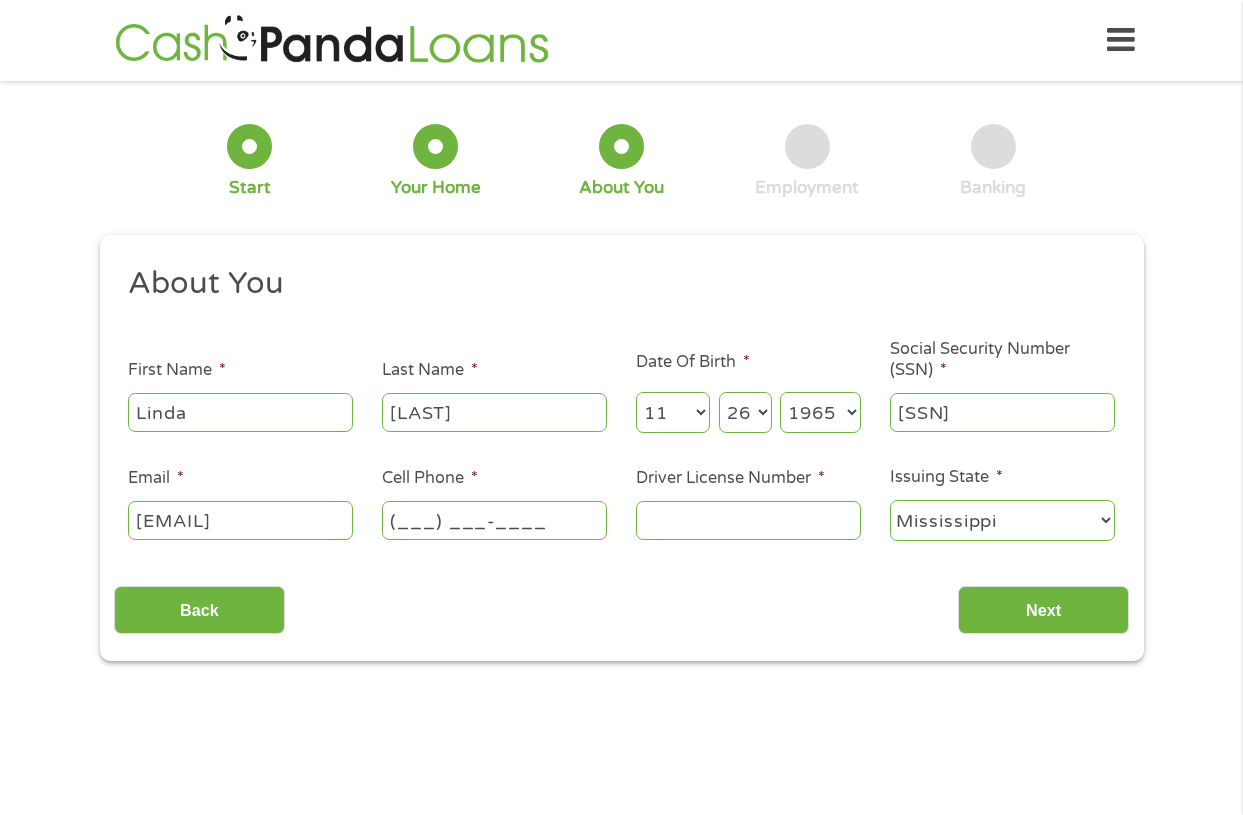scroll, scrollTop: 0, scrollLeft: 0, axis: both 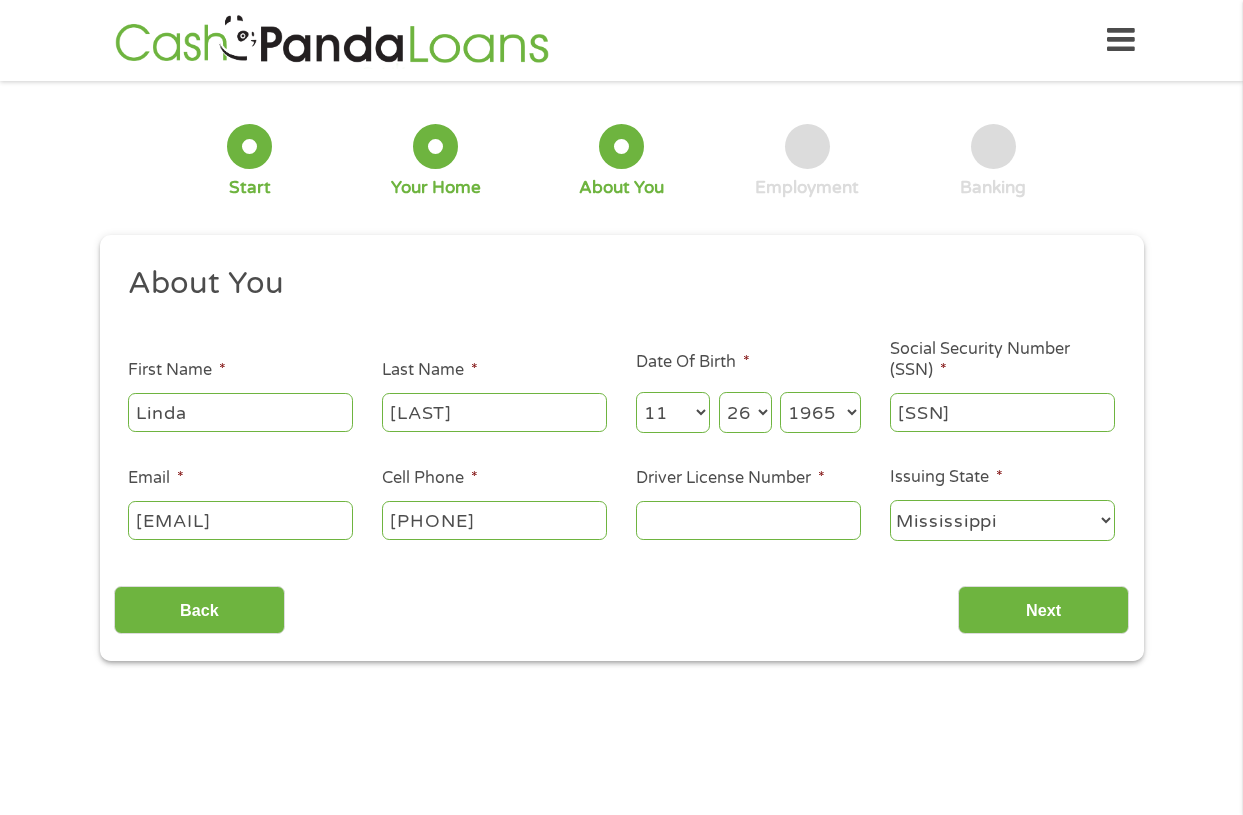 type on "[PHONE]" 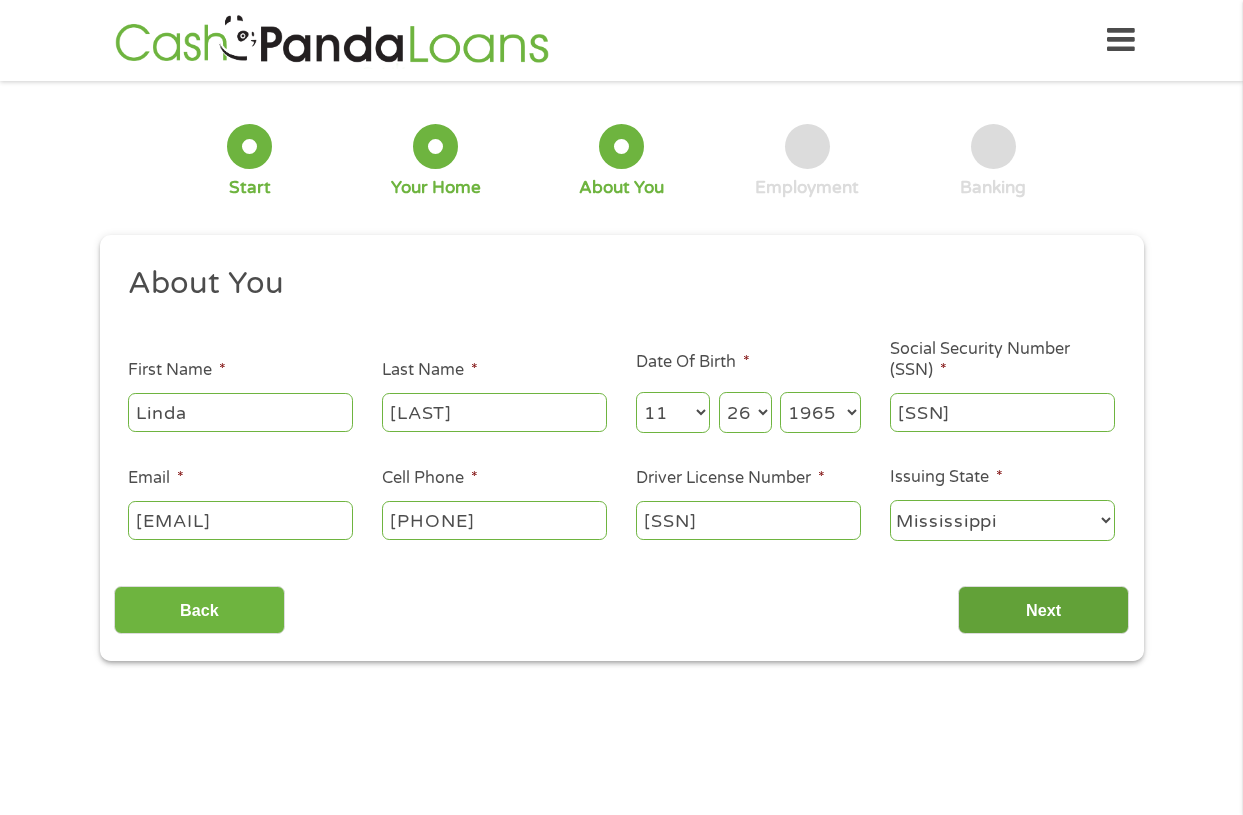 type on "[SSN]" 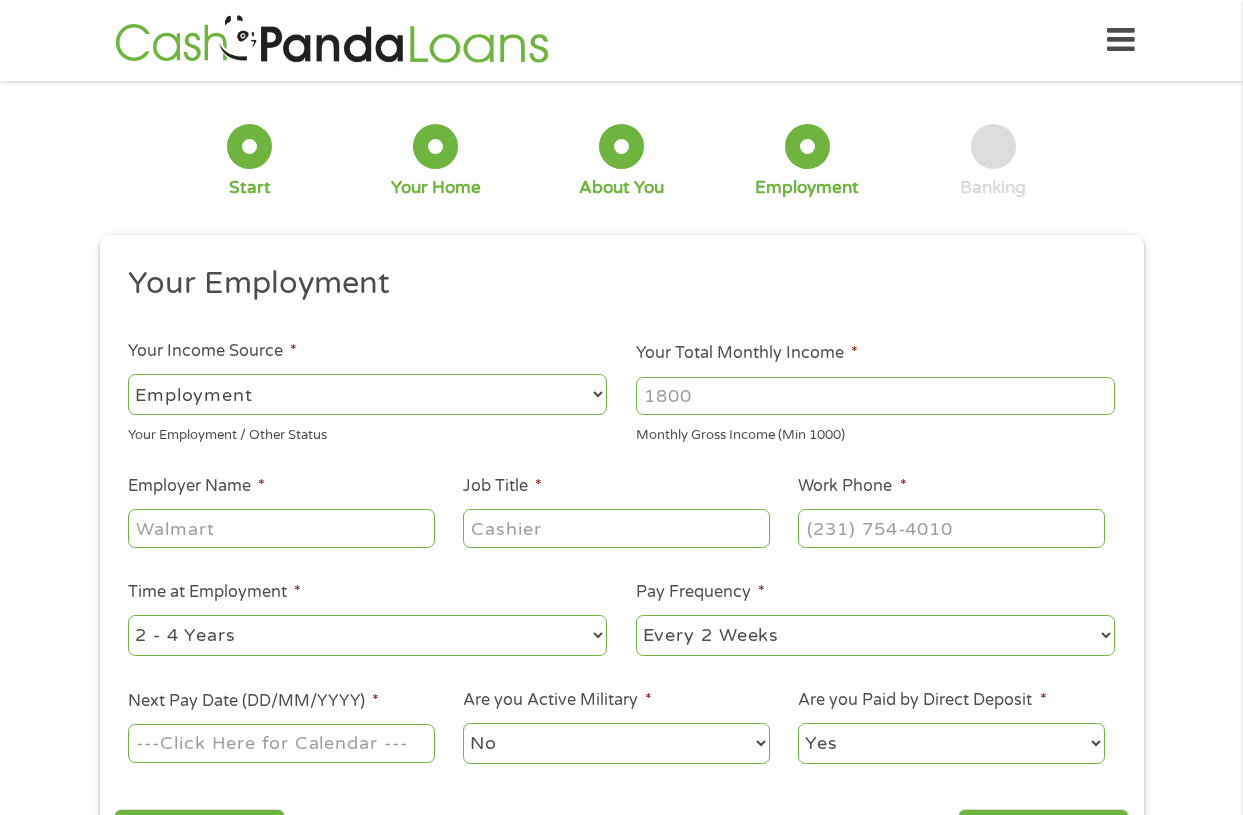 scroll, scrollTop: 8, scrollLeft: 8, axis: both 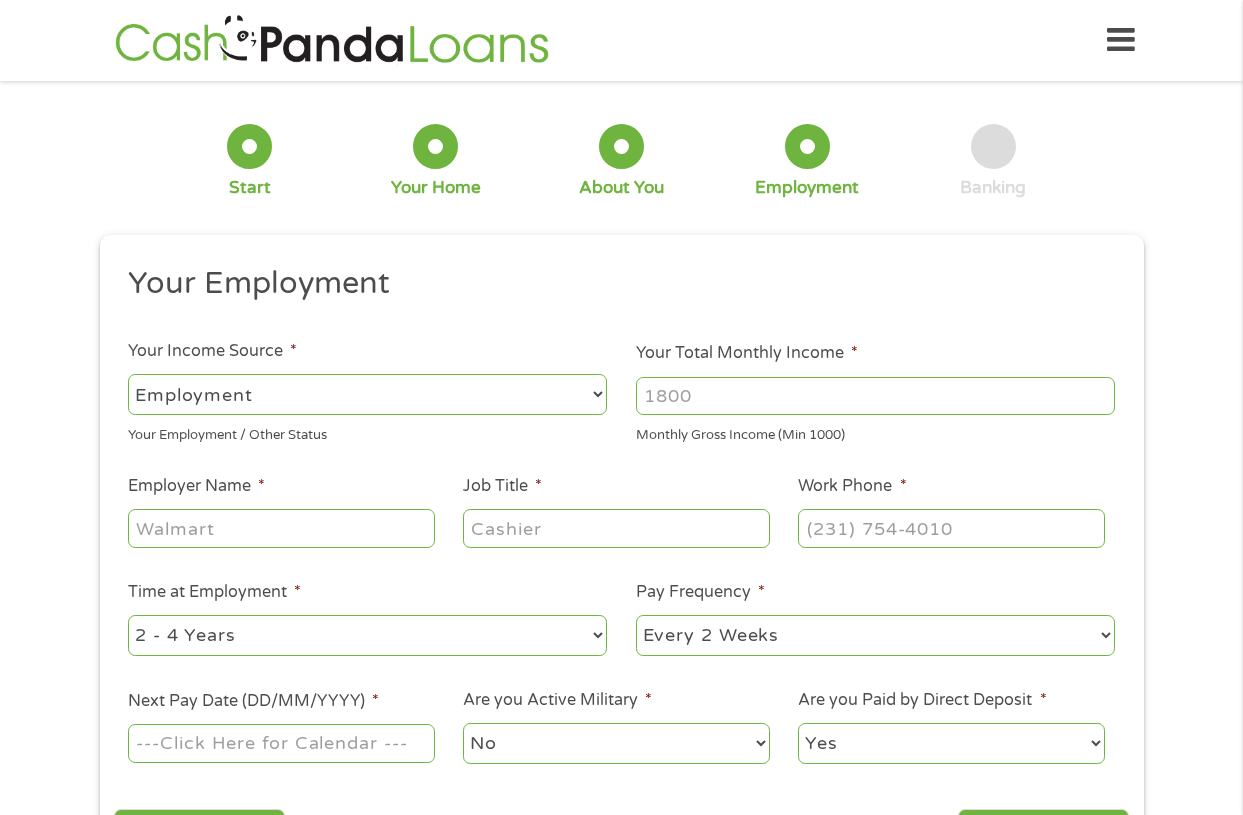 click on "--- Choose one --- Employment Self Employed Benefits" at bounding box center (367, 394) 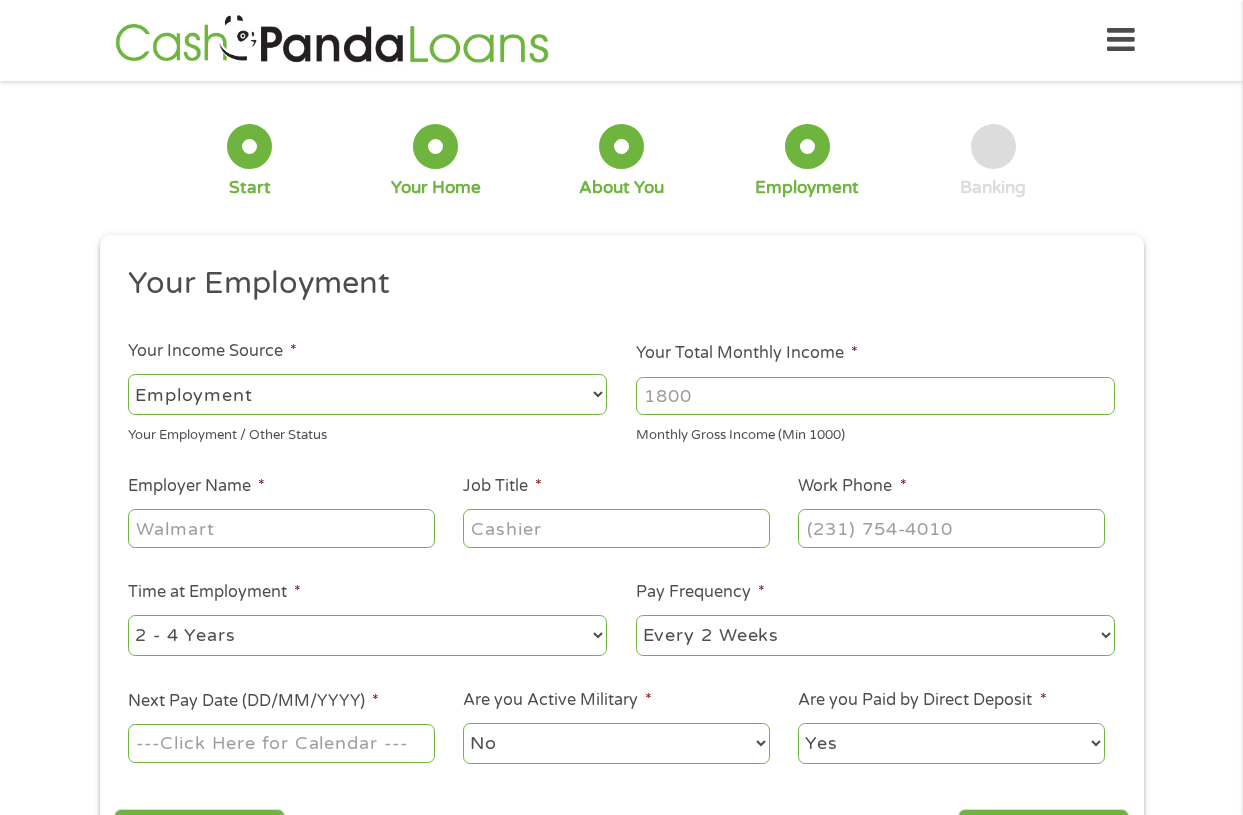 select on "benefits" 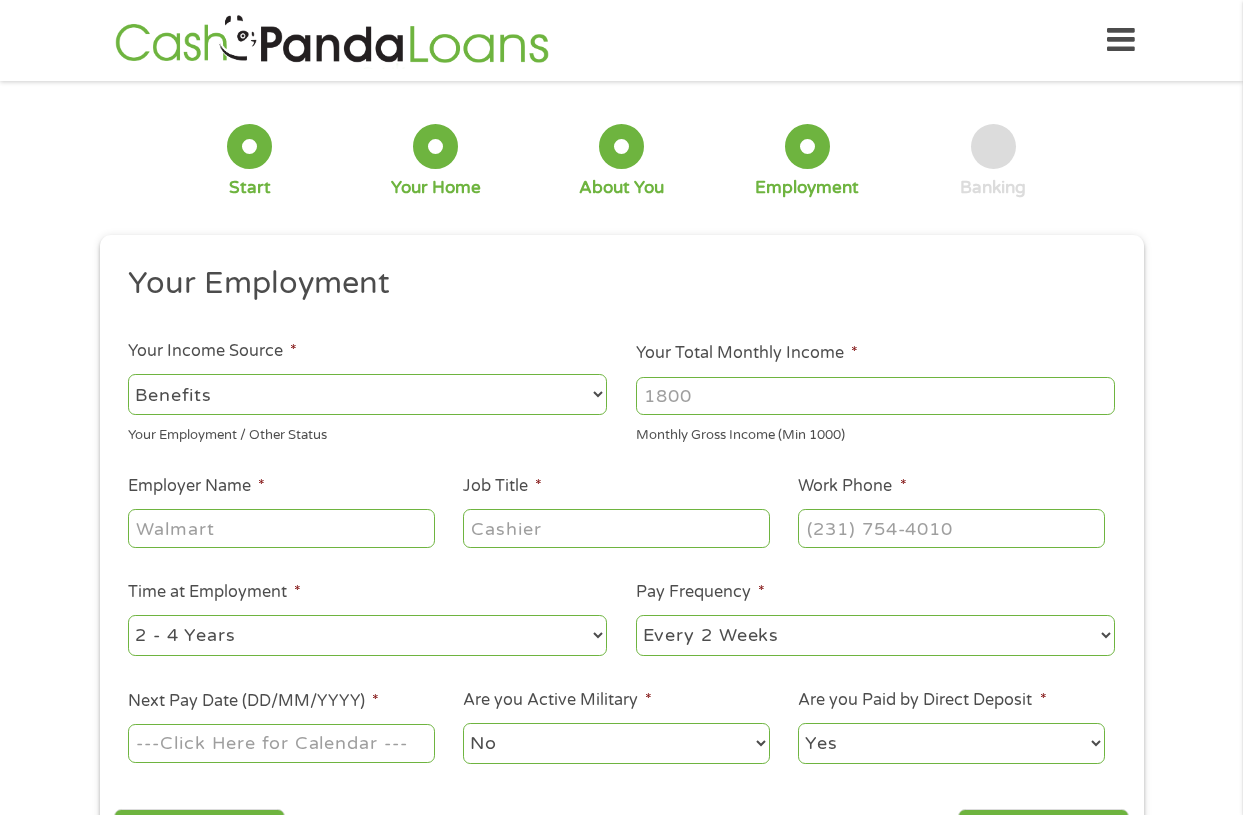 click on "--- Choose one --- Employment Self Employed Benefits" at bounding box center (367, 394) 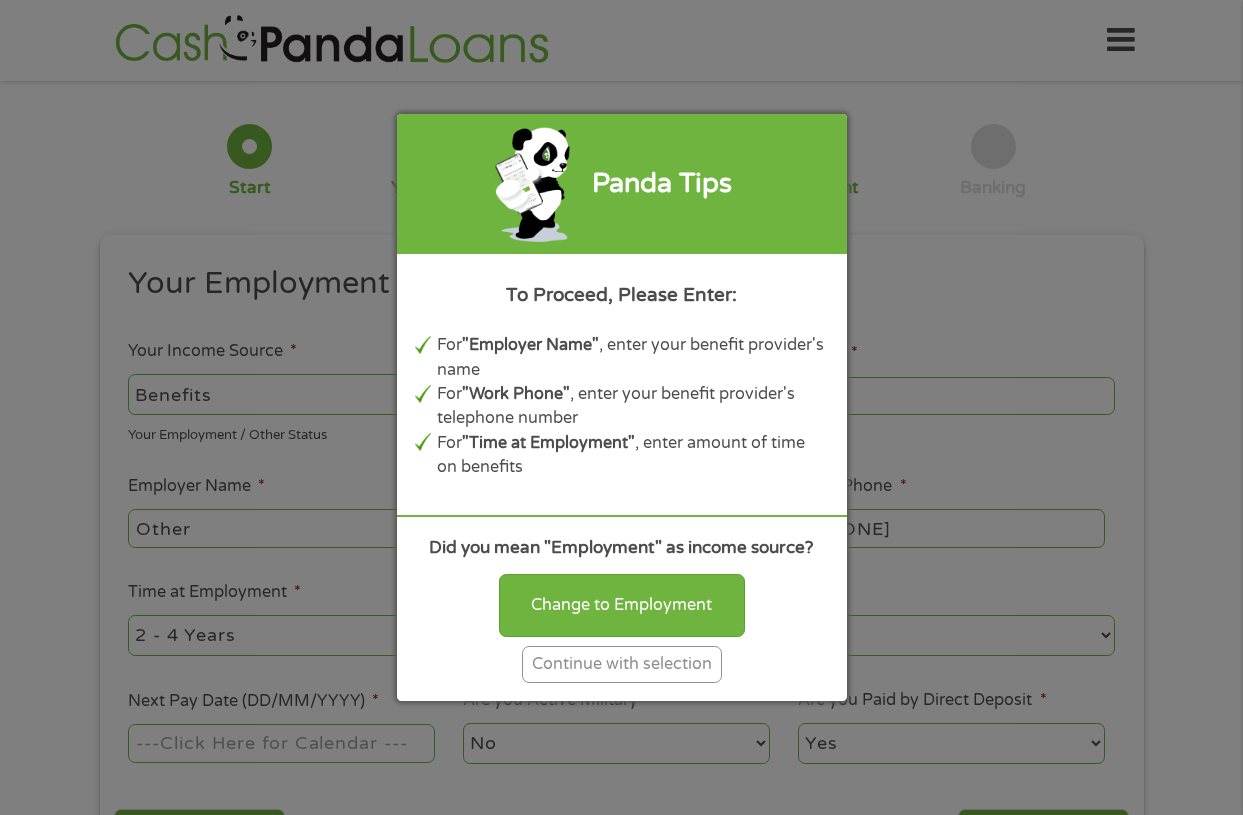click on "Continue with selection" at bounding box center (622, 664) 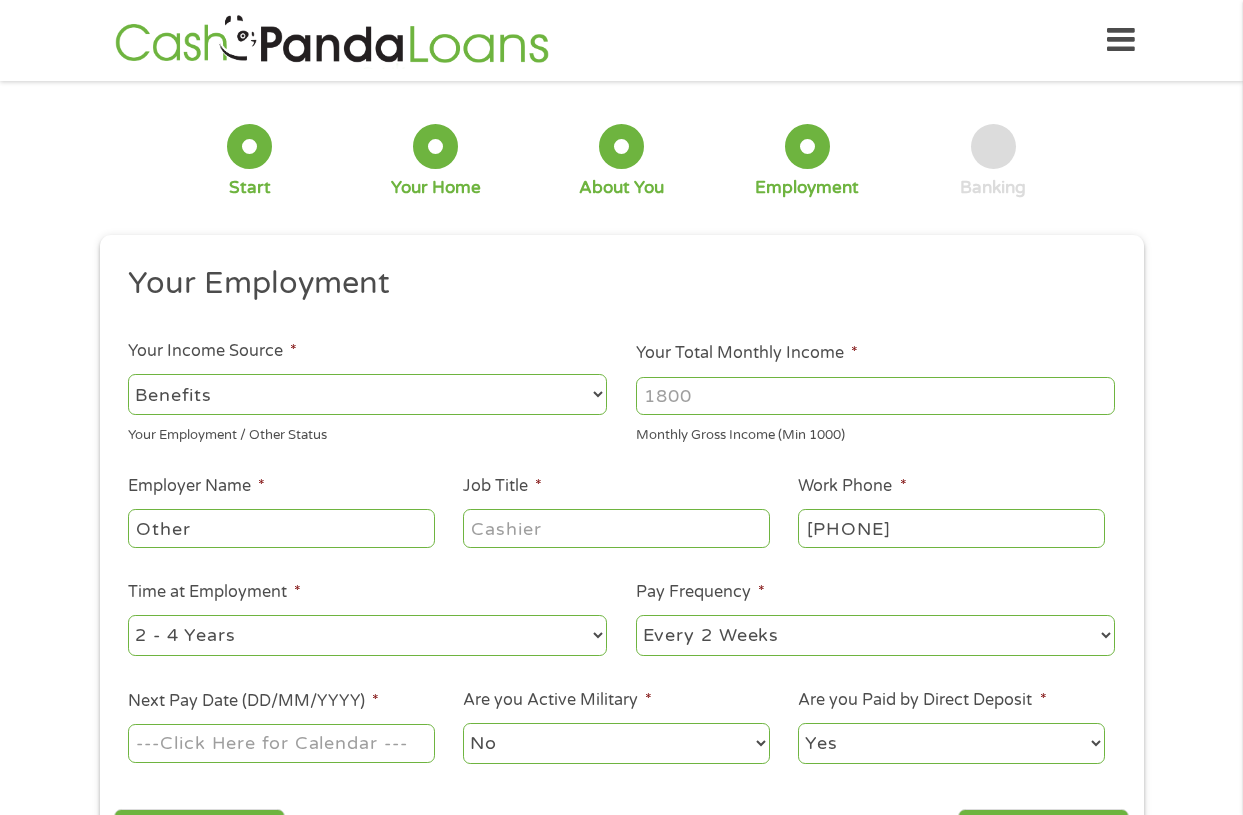 click on "Your Total Monthly Income *" at bounding box center (875, 396) 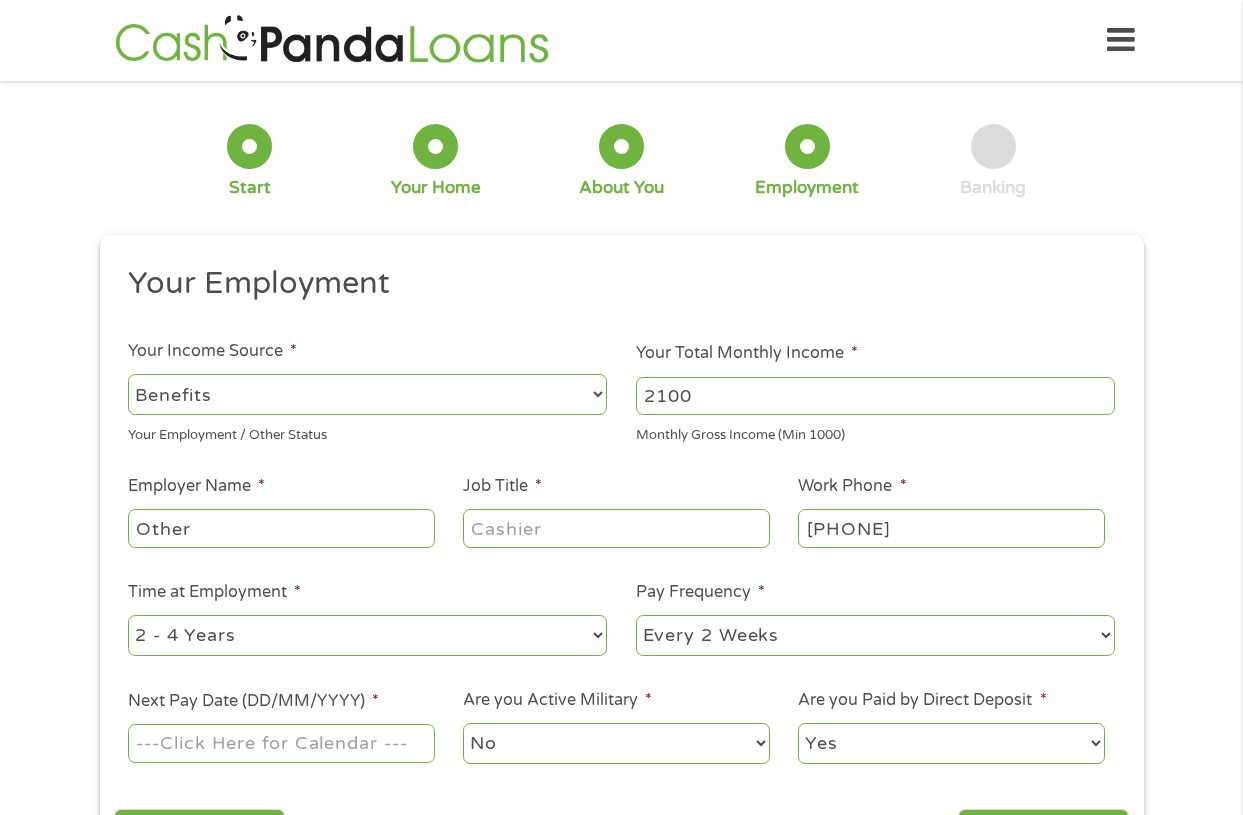 type on "2100" 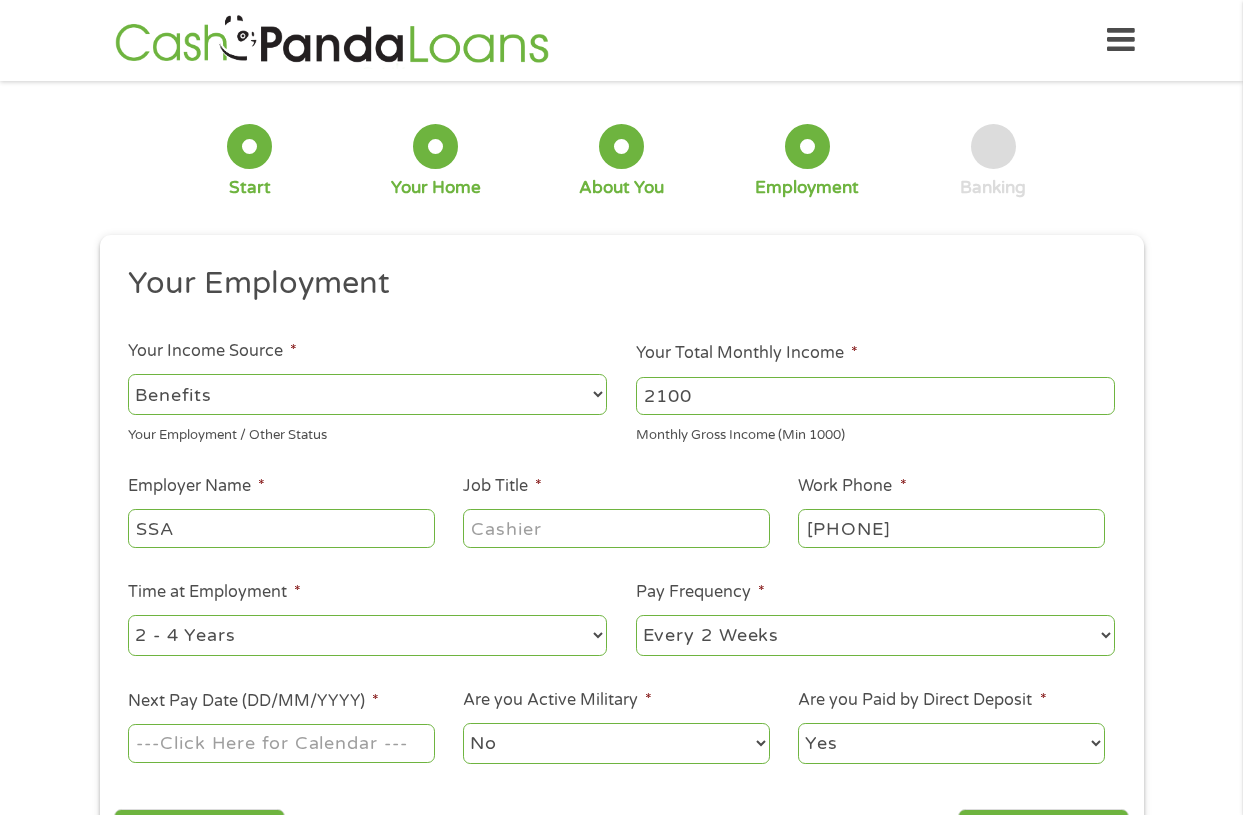 type on "SSA" 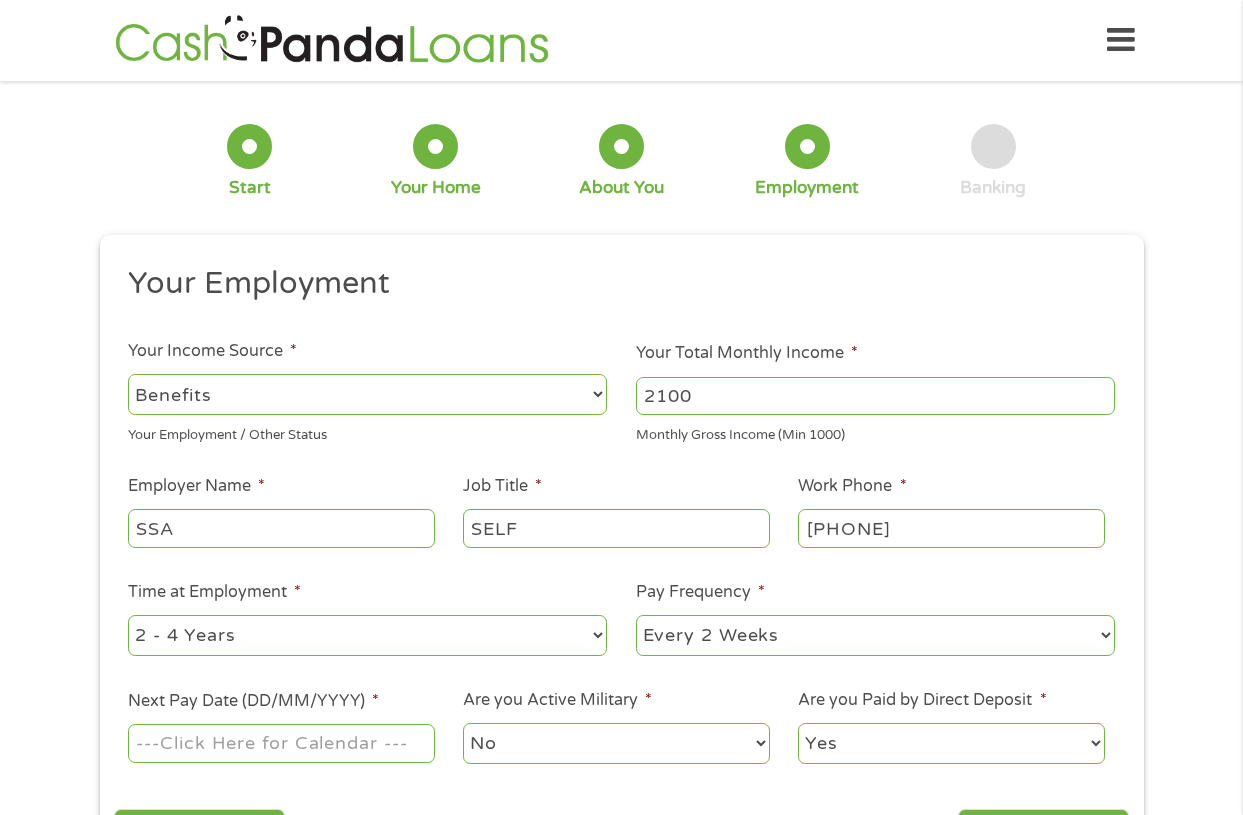 type on "SELF" 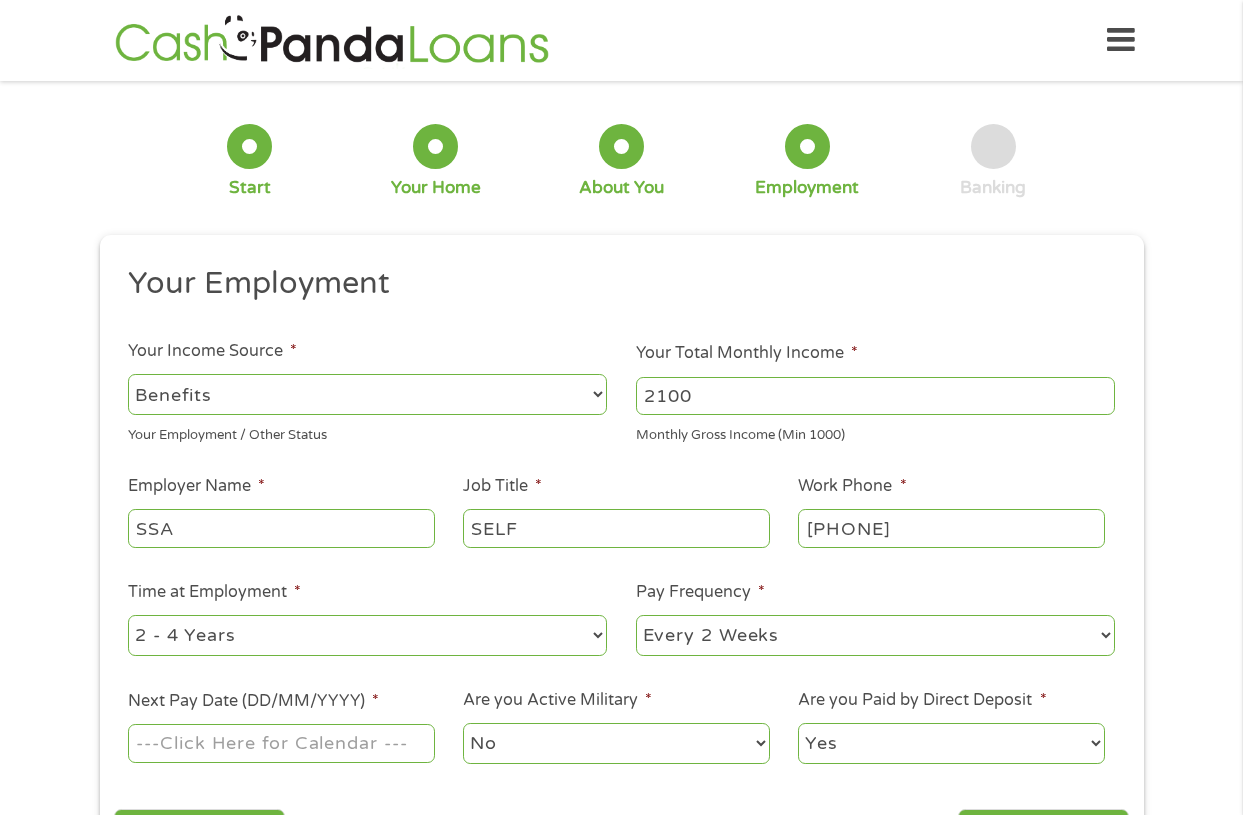 click on "--- Choose one --- Every 2 Weeks Every Week Monthly Semi-Monthly" at bounding box center [875, 635] 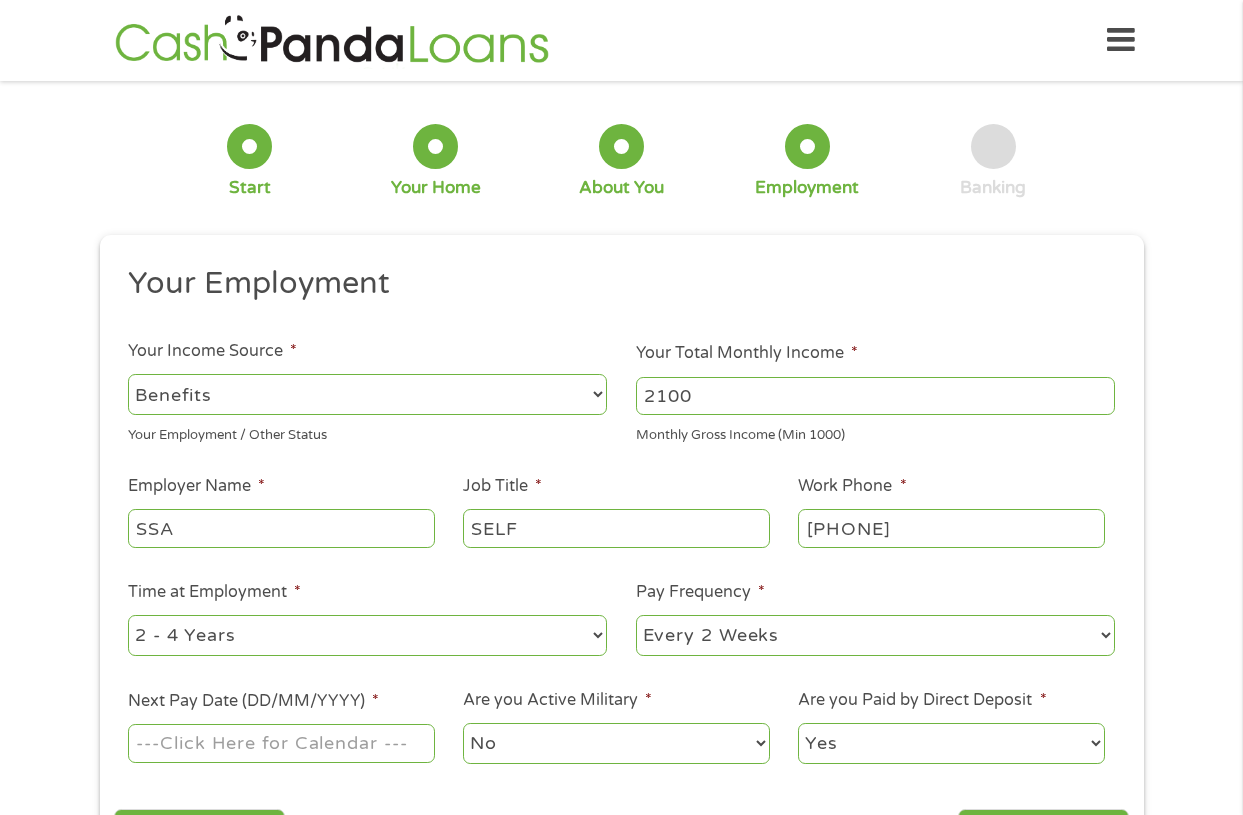 select on "monthly" 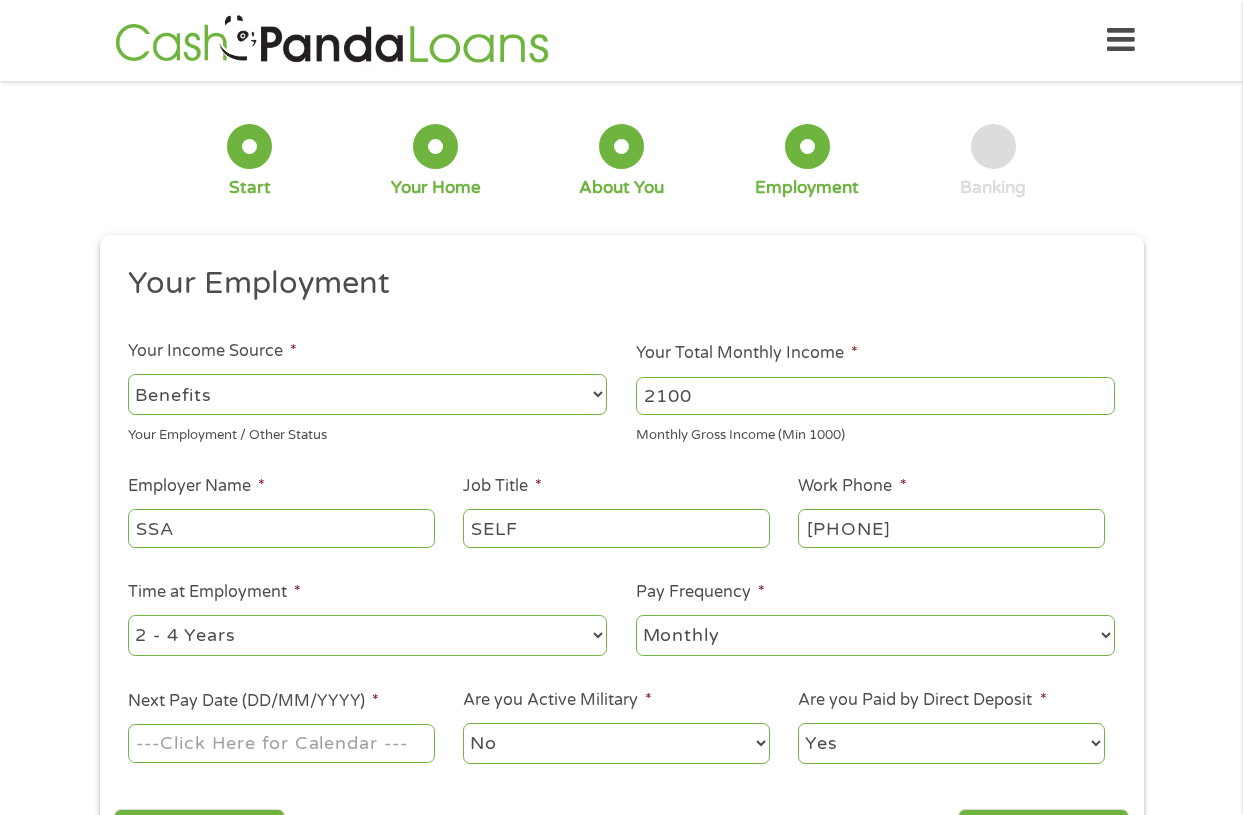 click on "--- Choose one --- Every 2 Weeks Every Week Monthly Semi-Monthly" at bounding box center [875, 635] 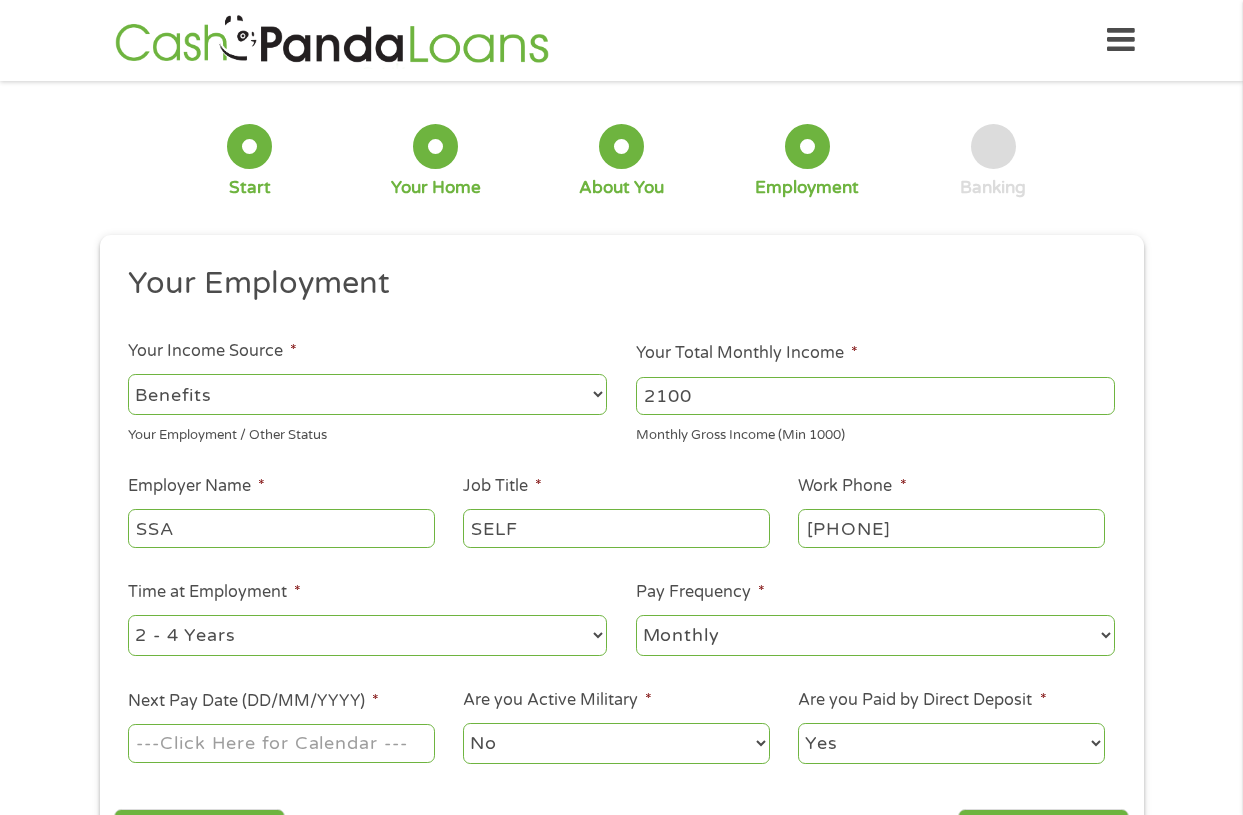 scroll, scrollTop: 200, scrollLeft: 0, axis: vertical 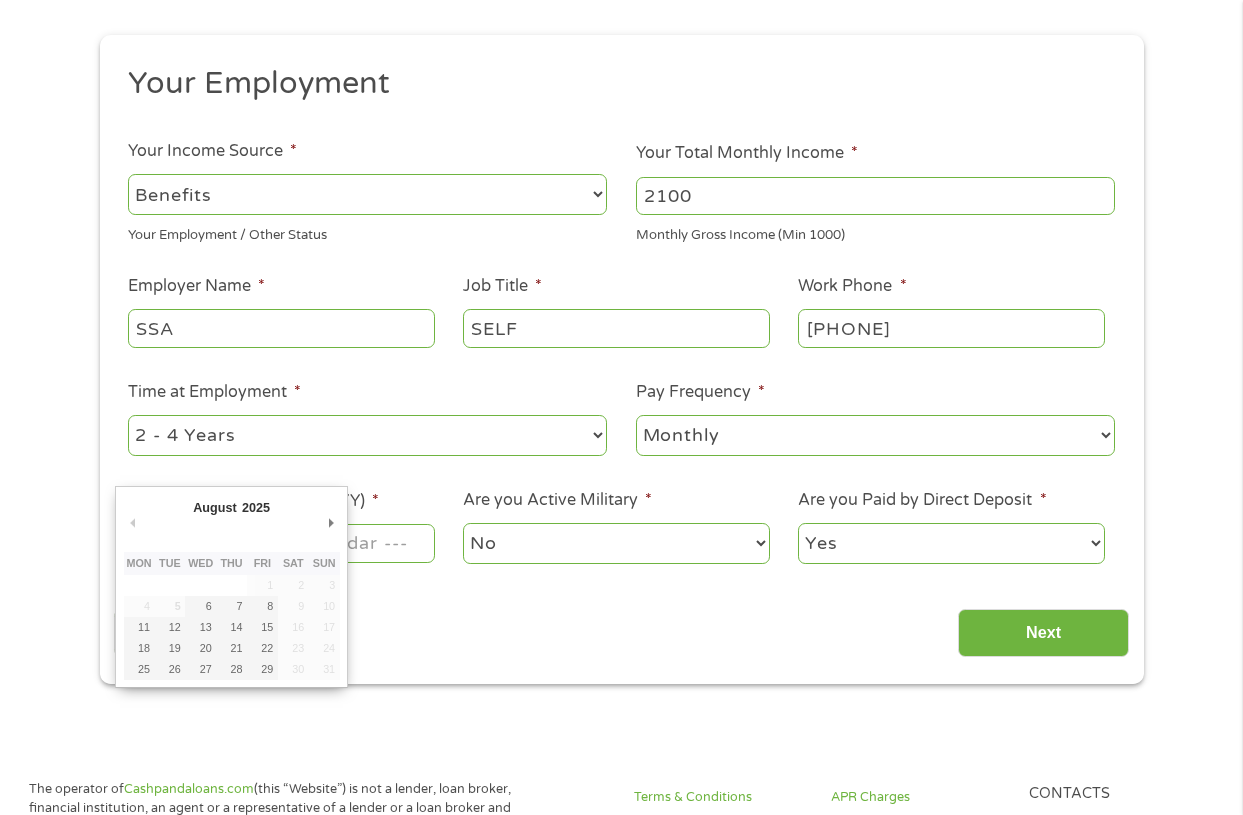 click on "Home Get Loan Offer How it works FAQs Blog Cash Loans Quick Loans Online Loans Payday Loans Cash Advances Préstamos Paycheck Loans Near Me Artificial Intelligence Loans Contact Us
1 Start 2 Your Home 3 About You 4 Employment 5 Banking 6
This field is hidden when viewing the form gclid Cj0KCQjw18bEBhCBARIsAKuAFEZS6w22r9hsnzDBJ0LKqLc3gDHircfxcLRyPls5-Ia9qkTv60i-S_YaAhCuEALw_wcB This field is hidden when viewing the form Referrer This field is hidden when viewing the form Source adwords This field is hidden when viewing the form Campaign [CAMPAIGN_ID] This field is hidden when viewing the form Medium adwords This field is hidden when viewing the form adgroup [ADGROUP_ID] This field is hidden when viewing the form creative [CREATIVE_ID] This field is hidden when viewing the form position This field is hidden when viewing the form keyword matchtype" at bounding box center (621, 1088) 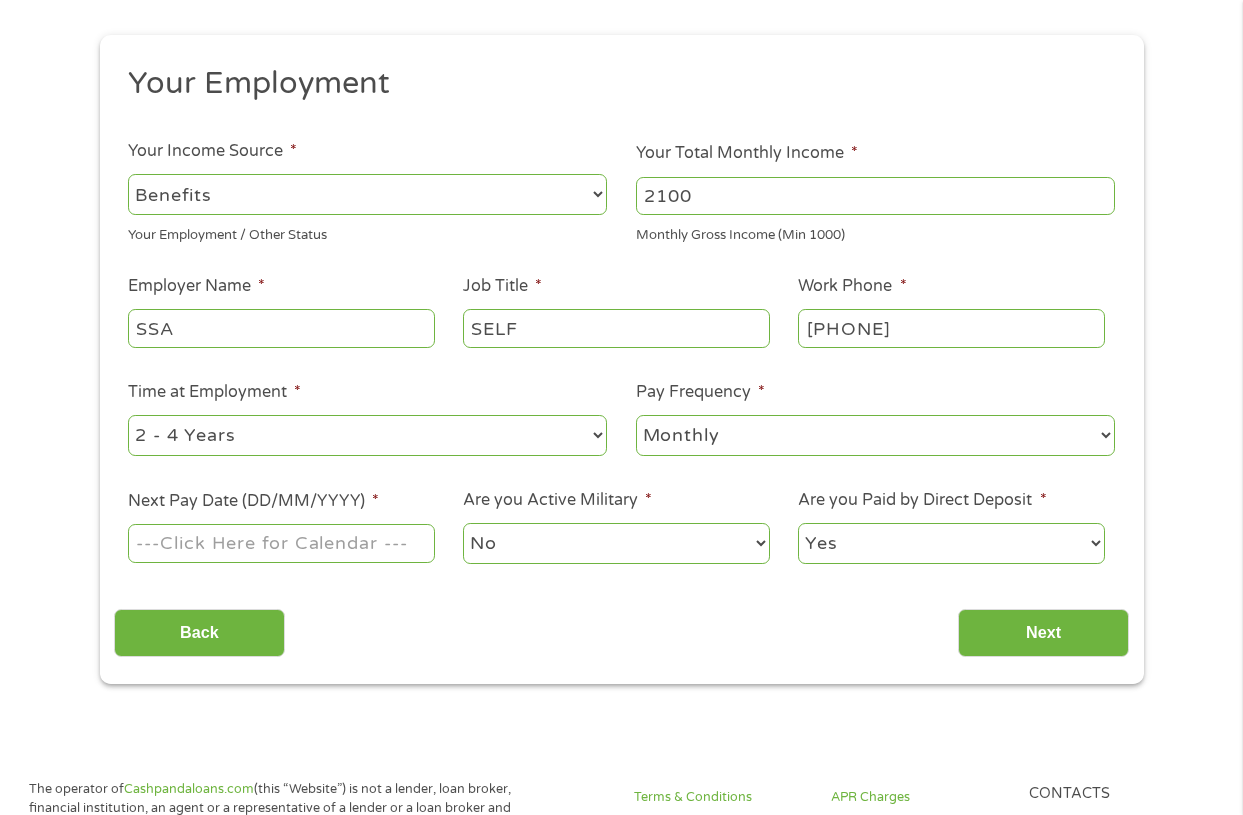 click on "Next Pay Date (DD/MM/YYYY) *" at bounding box center [281, 543] 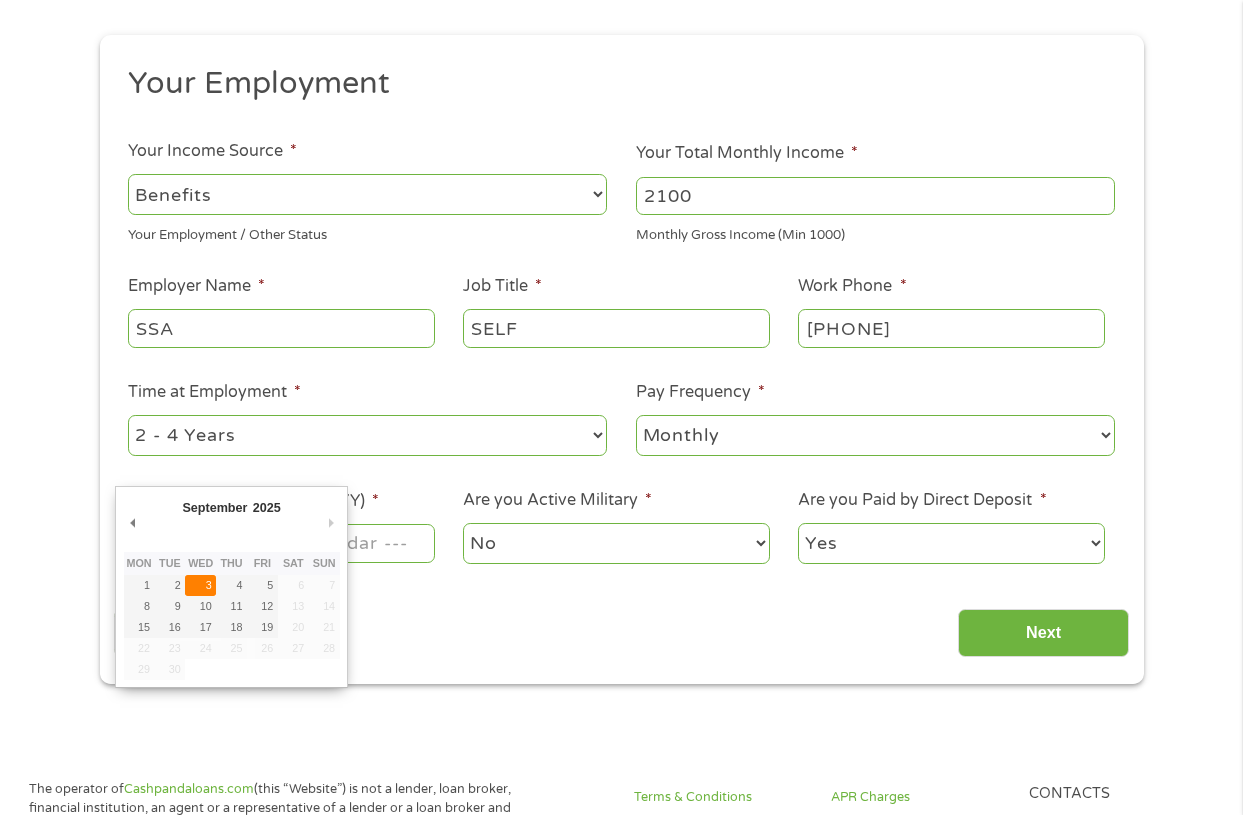 type on "03/09/2025" 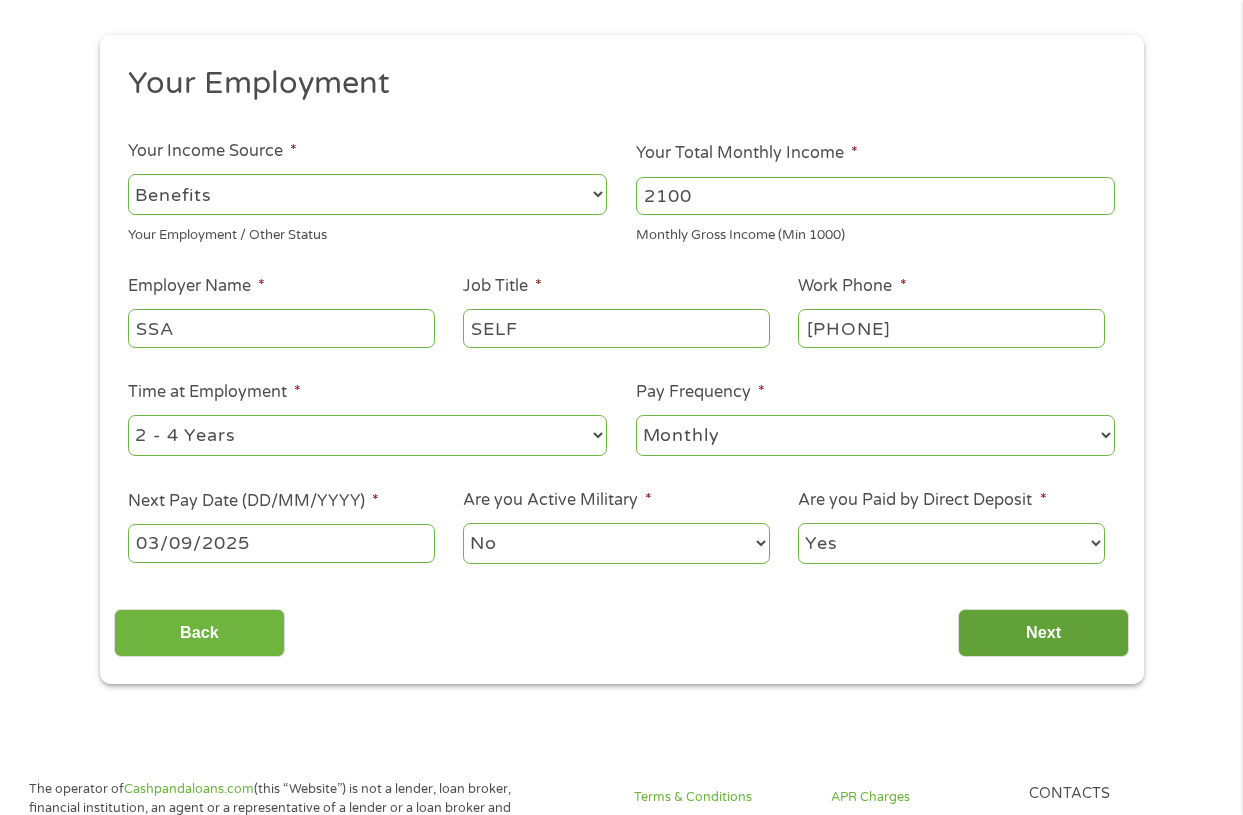 click on "Next" at bounding box center [1043, 633] 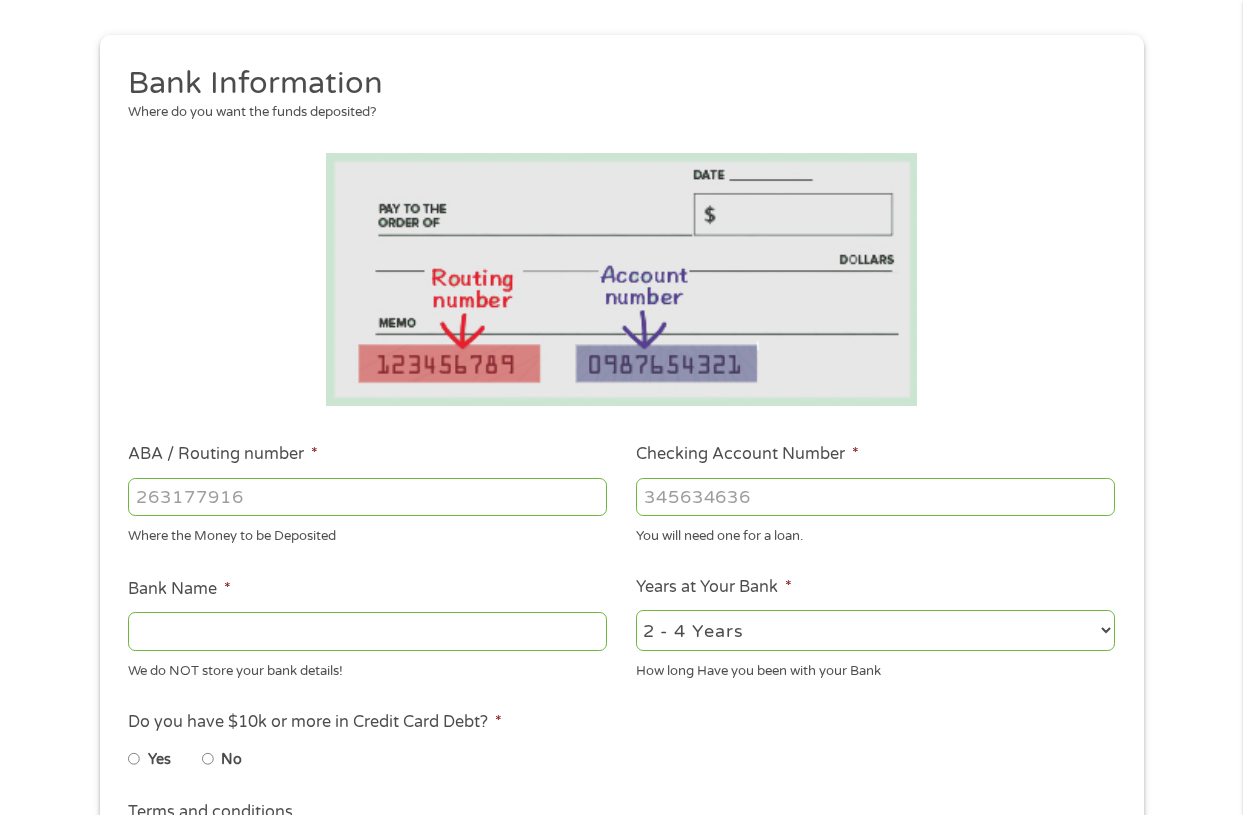 scroll, scrollTop: 8, scrollLeft: 8, axis: both 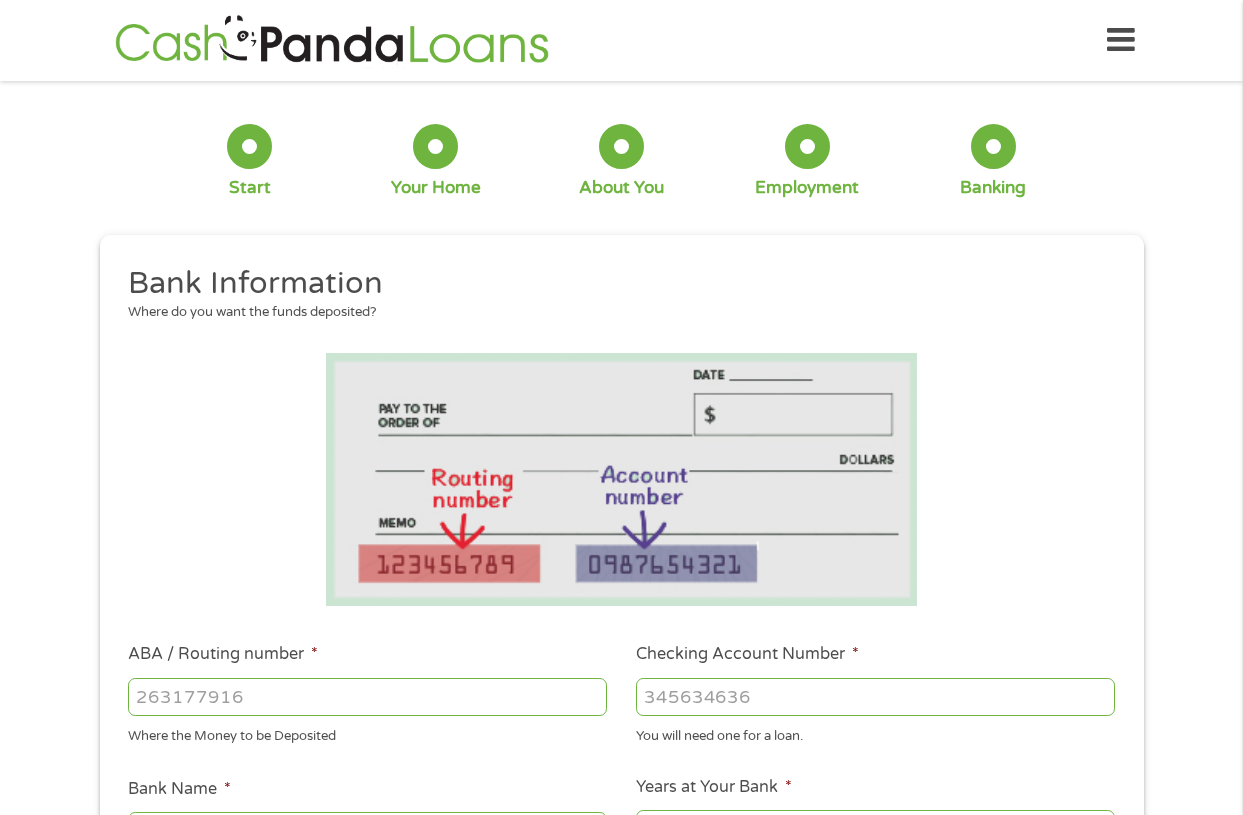 click on "ABA / Routing number *" at bounding box center [367, 697] 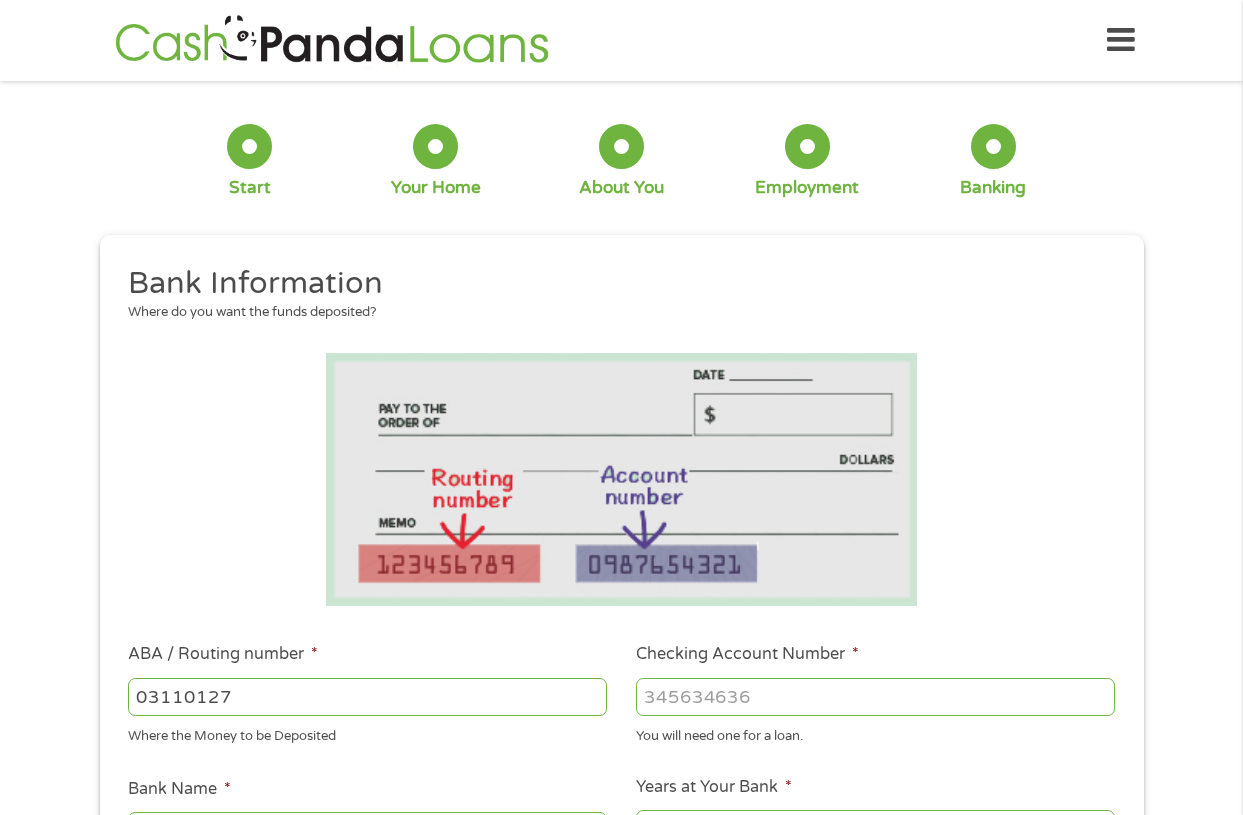 type on "031101279" 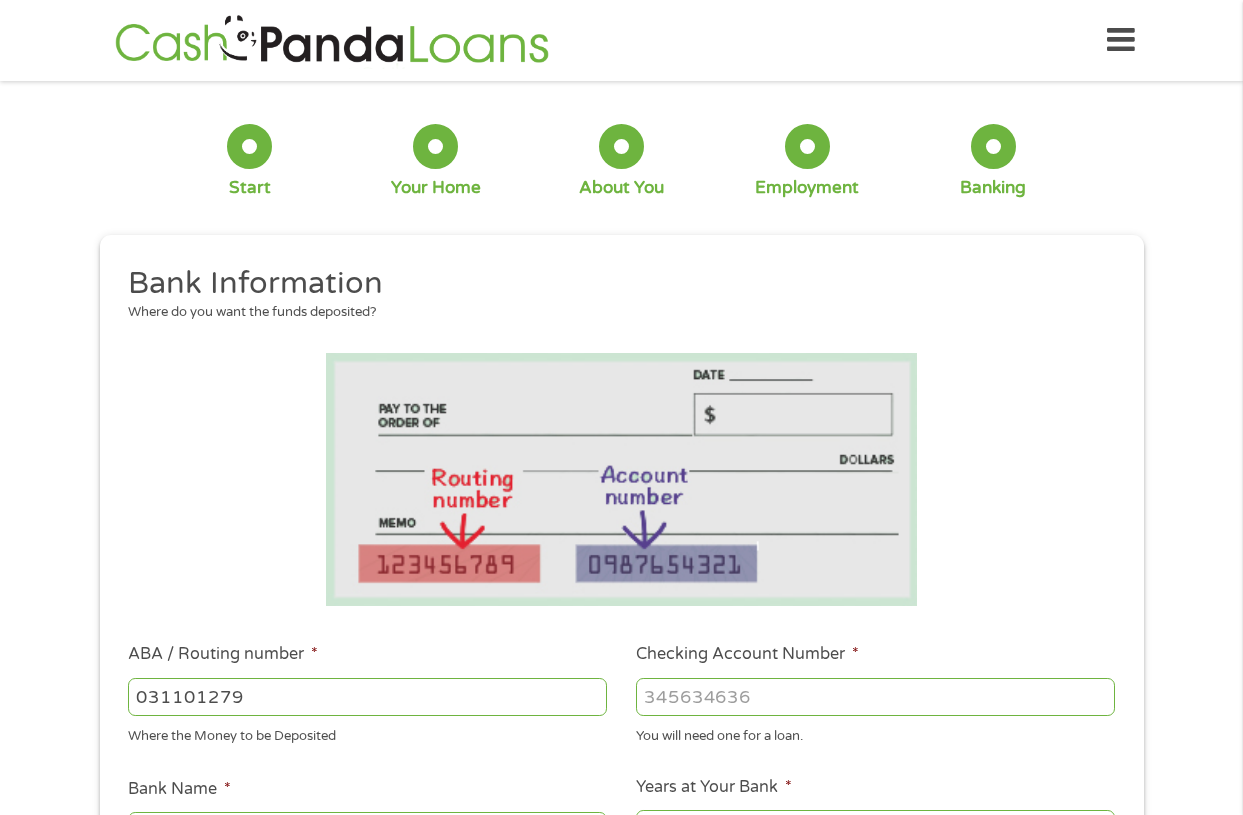 type on "THE BANCORP BANK" 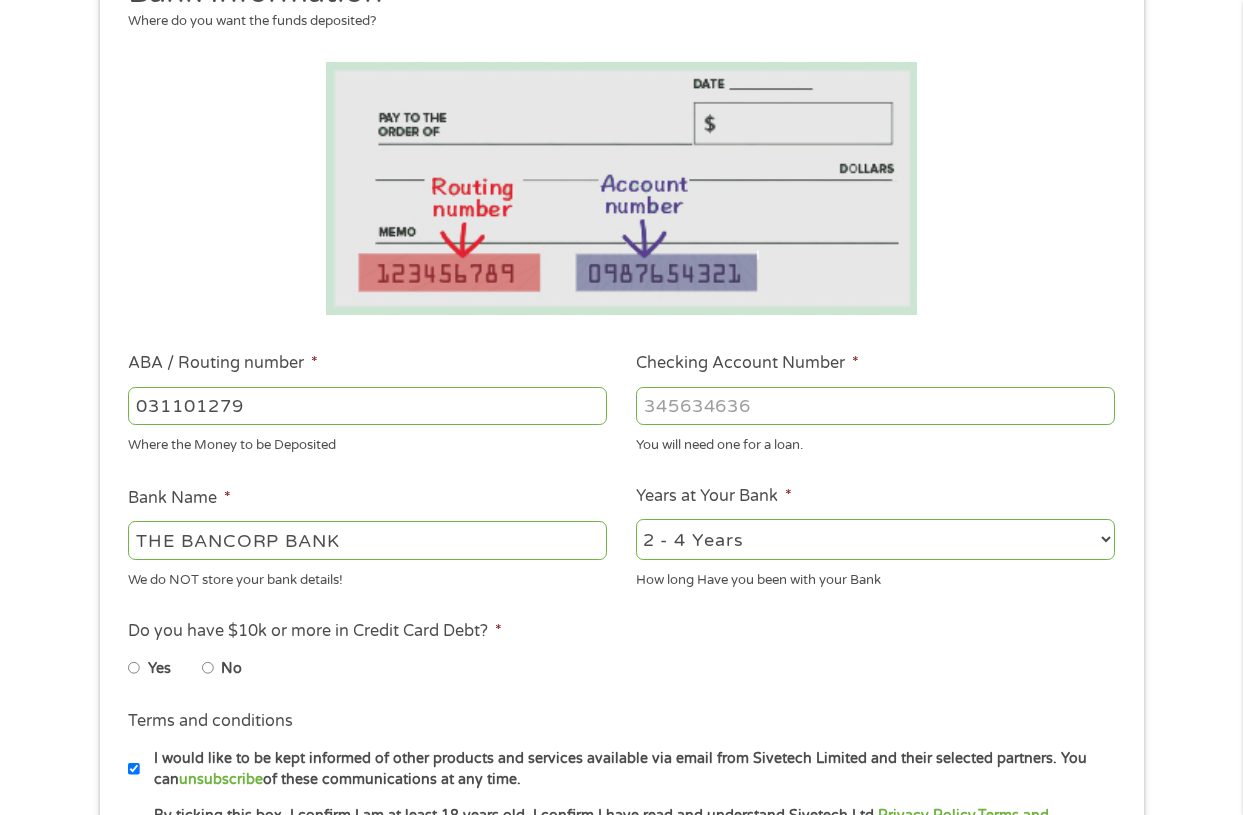 scroll, scrollTop: 300, scrollLeft: 0, axis: vertical 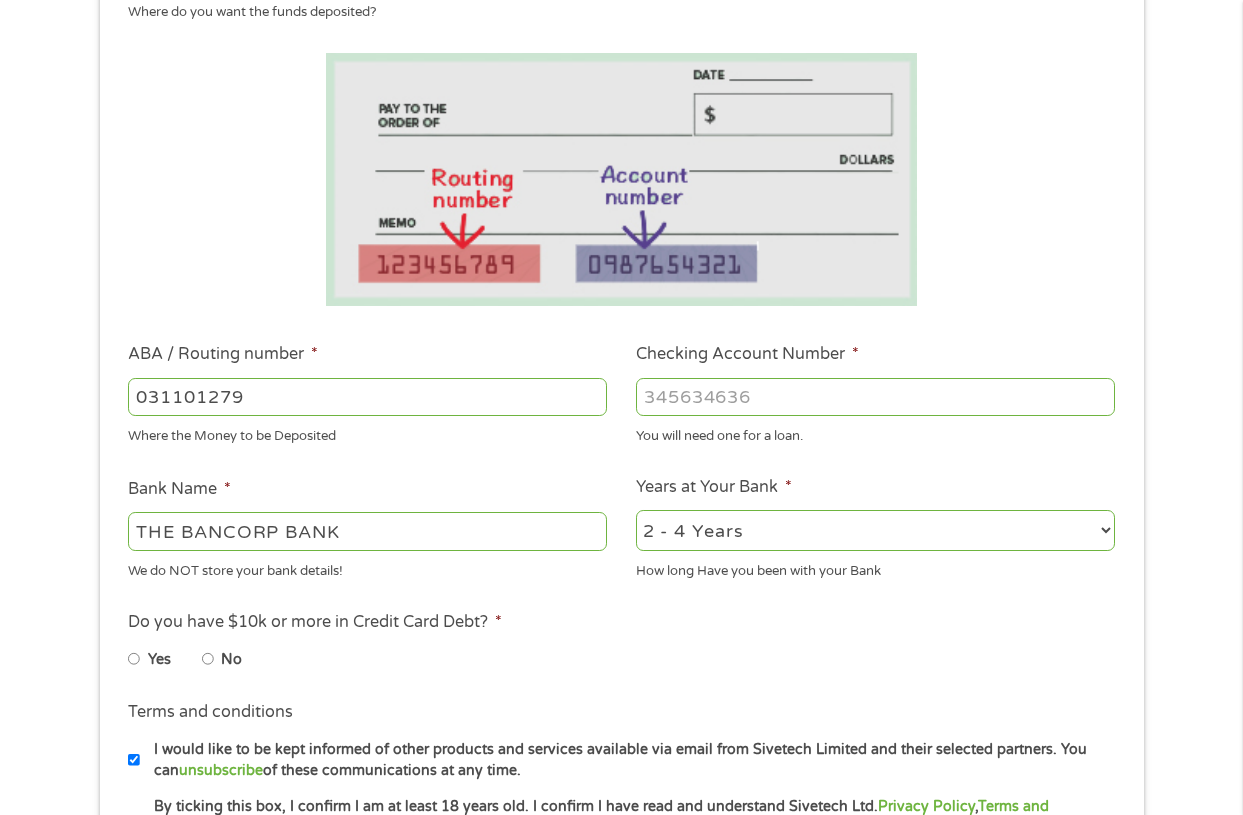 type on "031101279" 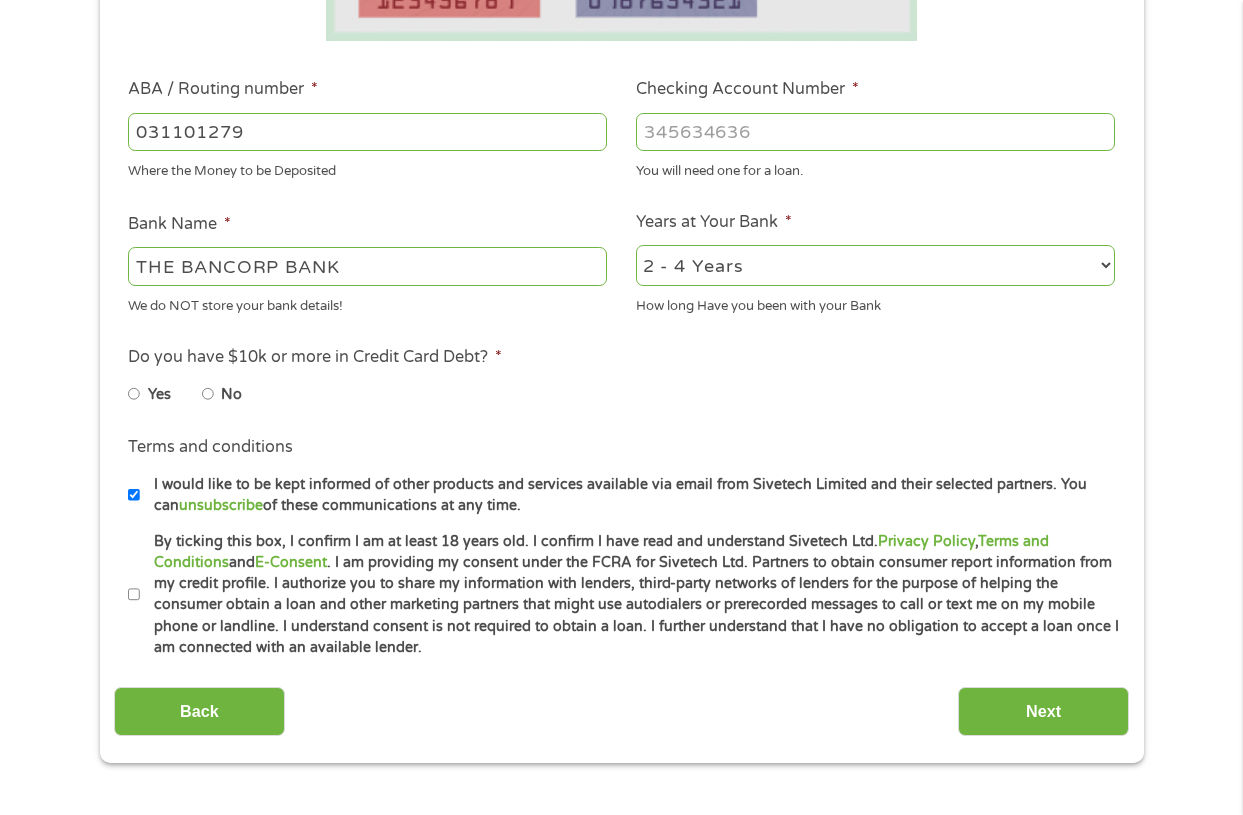 scroll, scrollTop: 600, scrollLeft: 0, axis: vertical 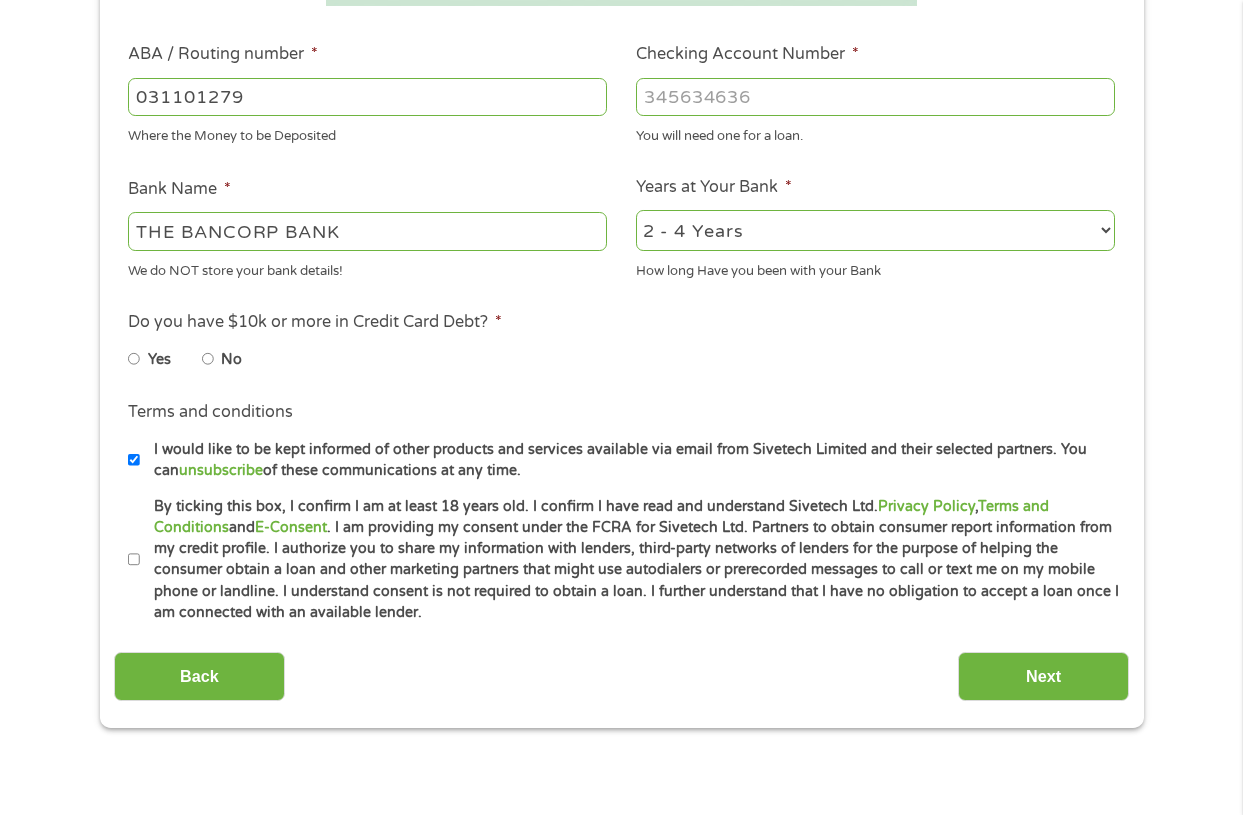 type on "[PHONE]" 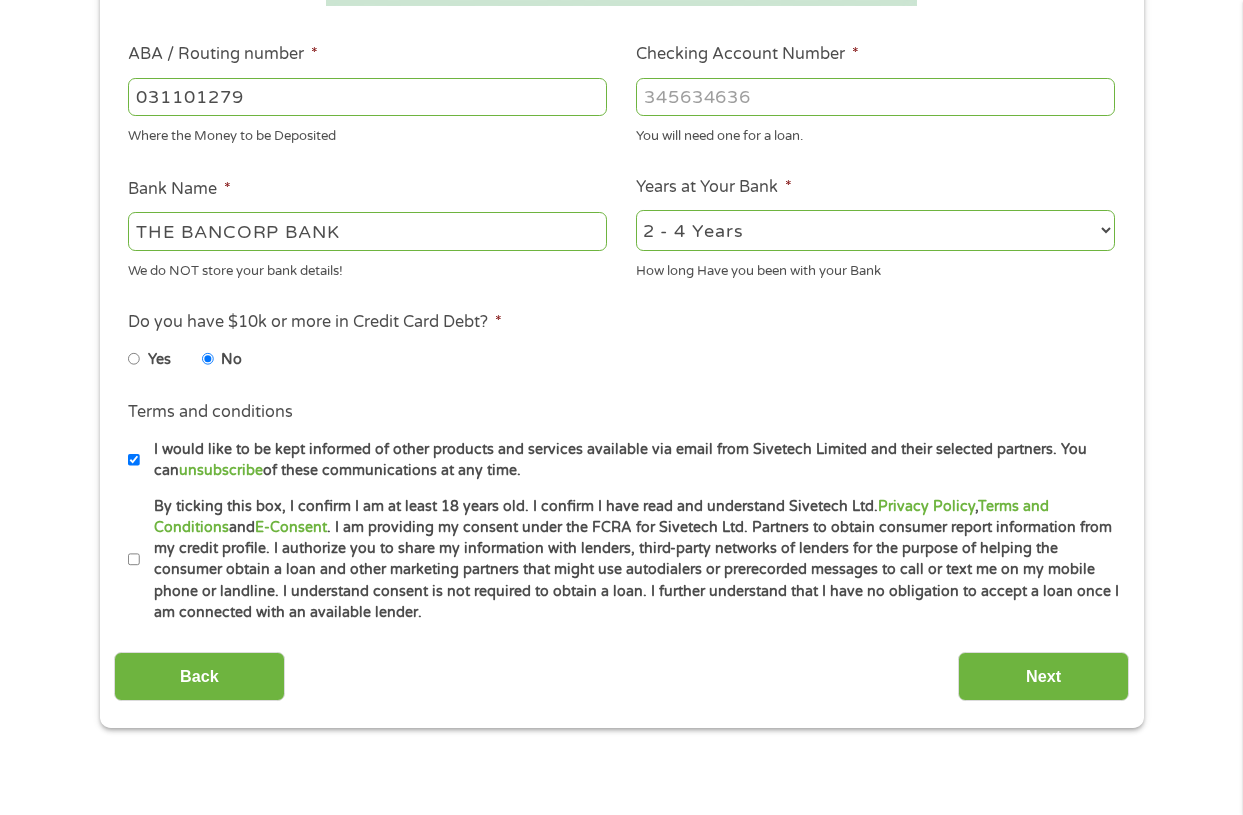 click on "By ticking this box, I confirm I am at least 18 years old. I confirm I have read and understand Sivetech Ltd.  Privacy Policy ,  Terms and Conditions  and  E-Consent . I am providing my consent under the FCRA for Sivetech Ltd. Partners to obtain consumer report information from my credit profile. I authorize you to share my information with lenders, third-party networks of lenders for the purpose of helping the consumer obtain a loan and other marketing partners that might use autodialers or prerecorded messages to call or text me on my mobile phone or landline. I understand consent is not required to obtain a loan. I further understand that I have no obligation to accept a loan once I am connected with an available lender." at bounding box center [134, 560] 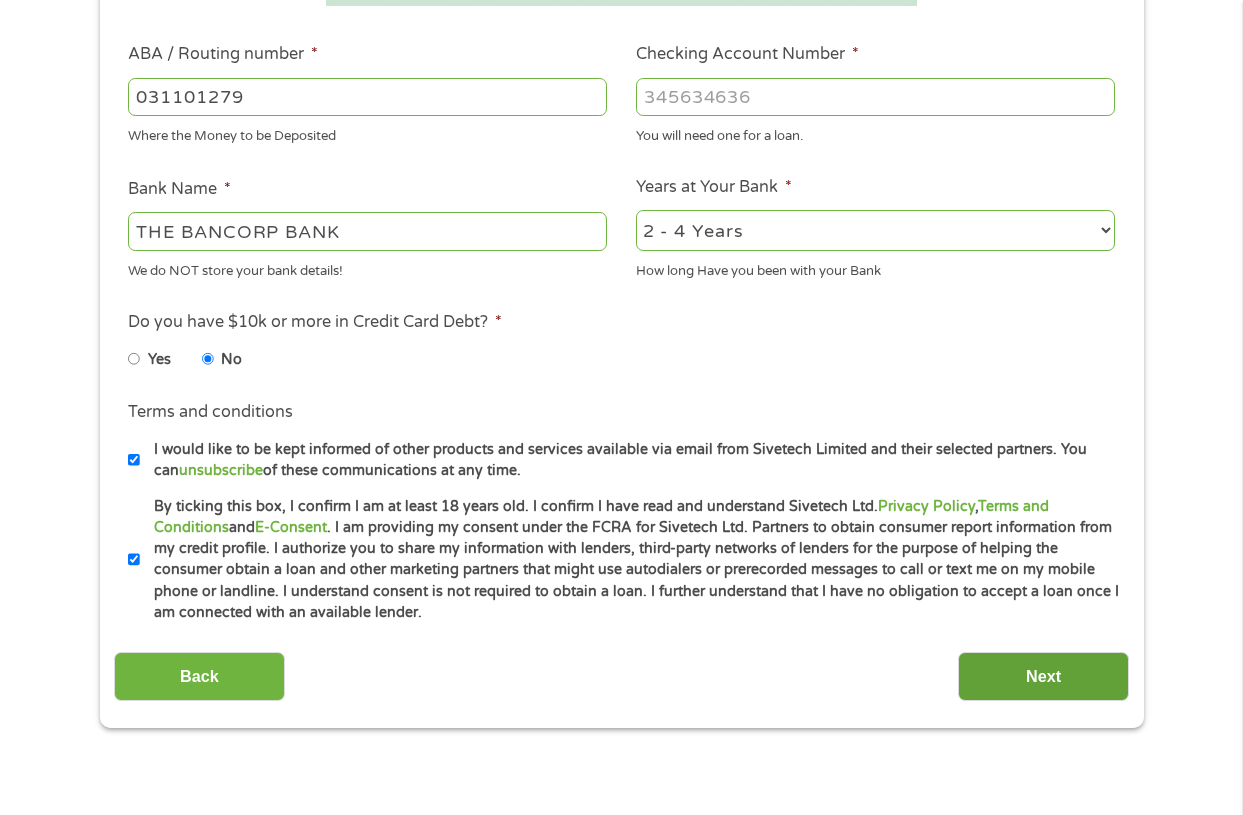 click on "Next" at bounding box center [1043, 676] 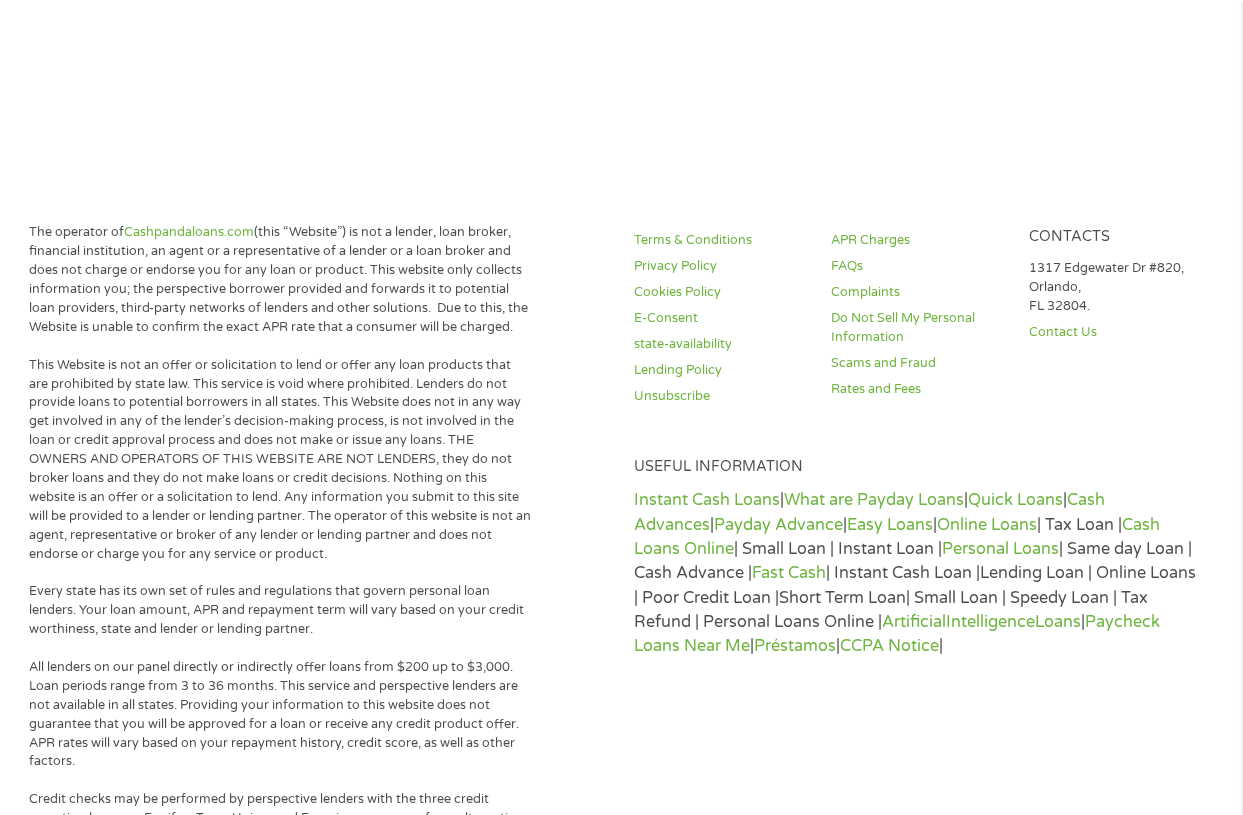 scroll, scrollTop: 8, scrollLeft: 8, axis: both 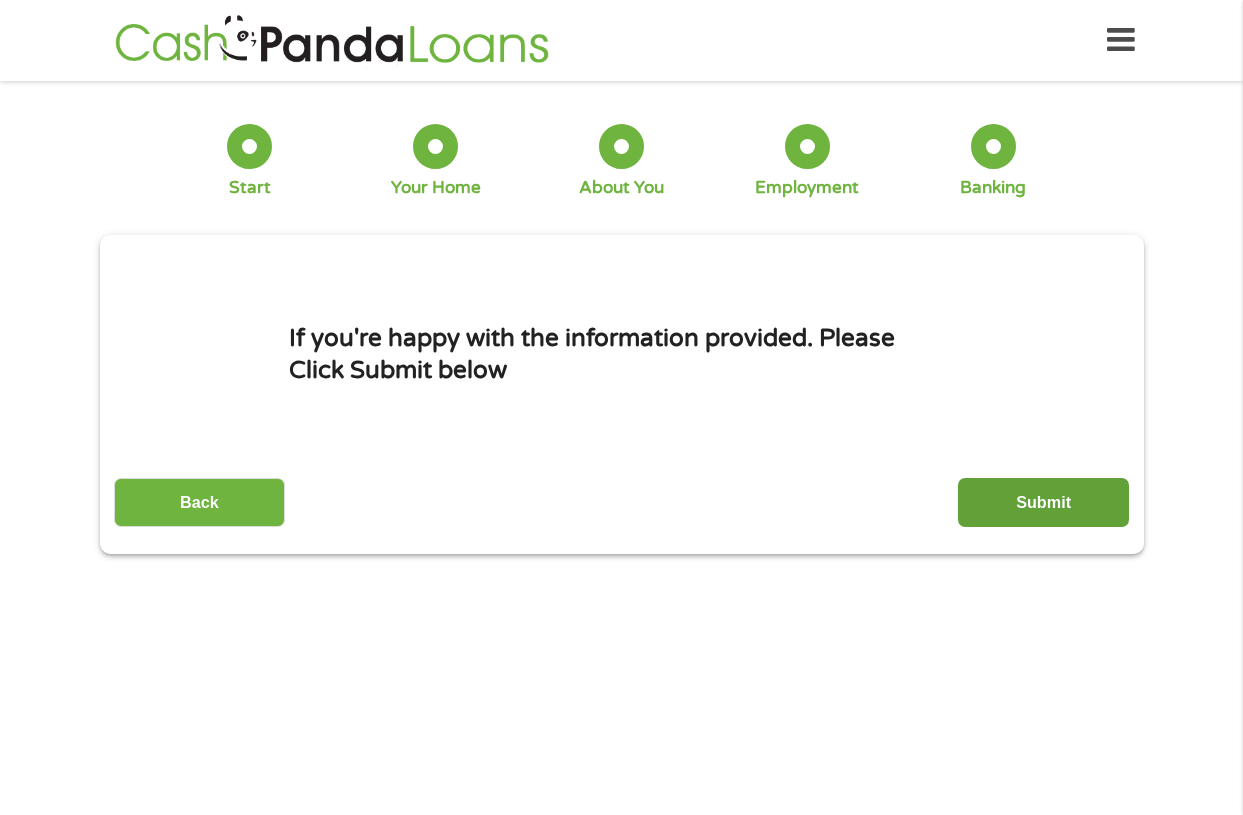 click on "Submit" at bounding box center (1043, 502) 